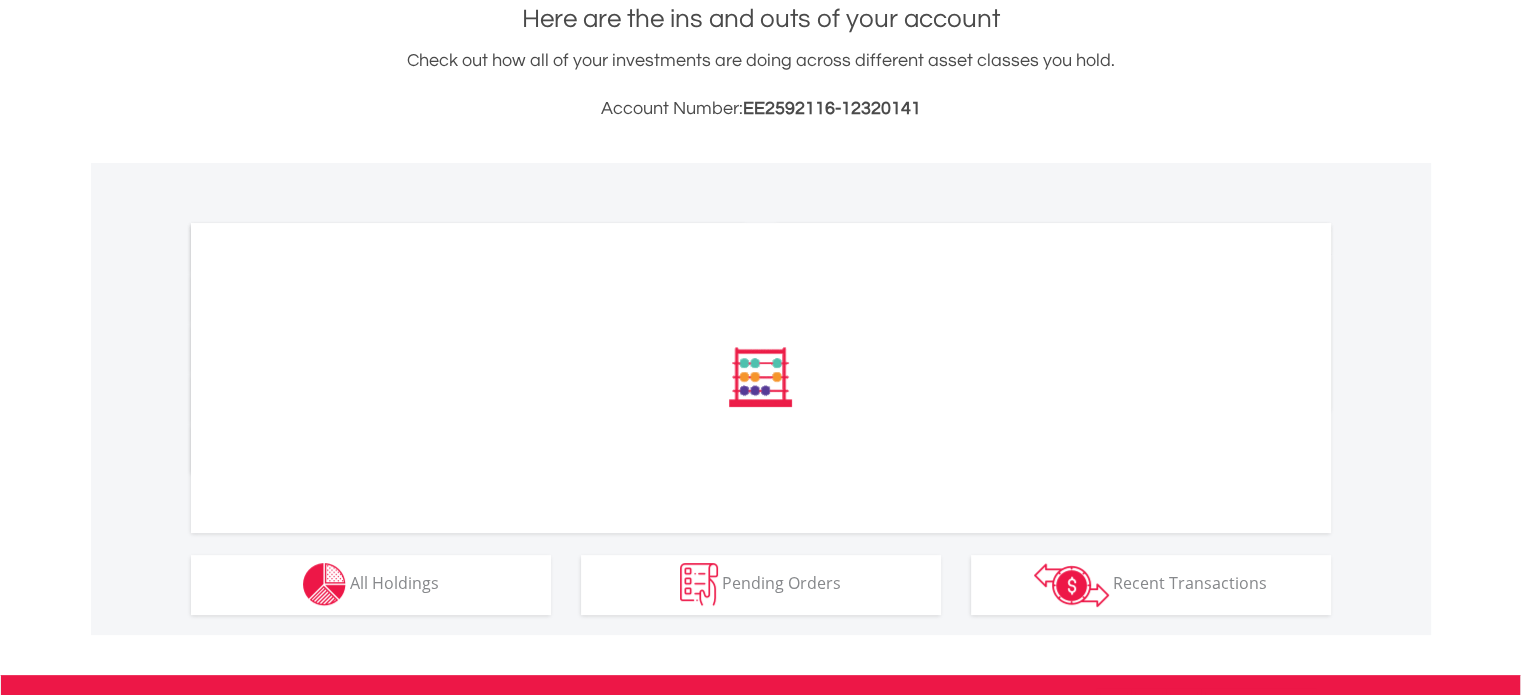 scroll, scrollTop: 300, scrollLeft: 0, axis: vertical 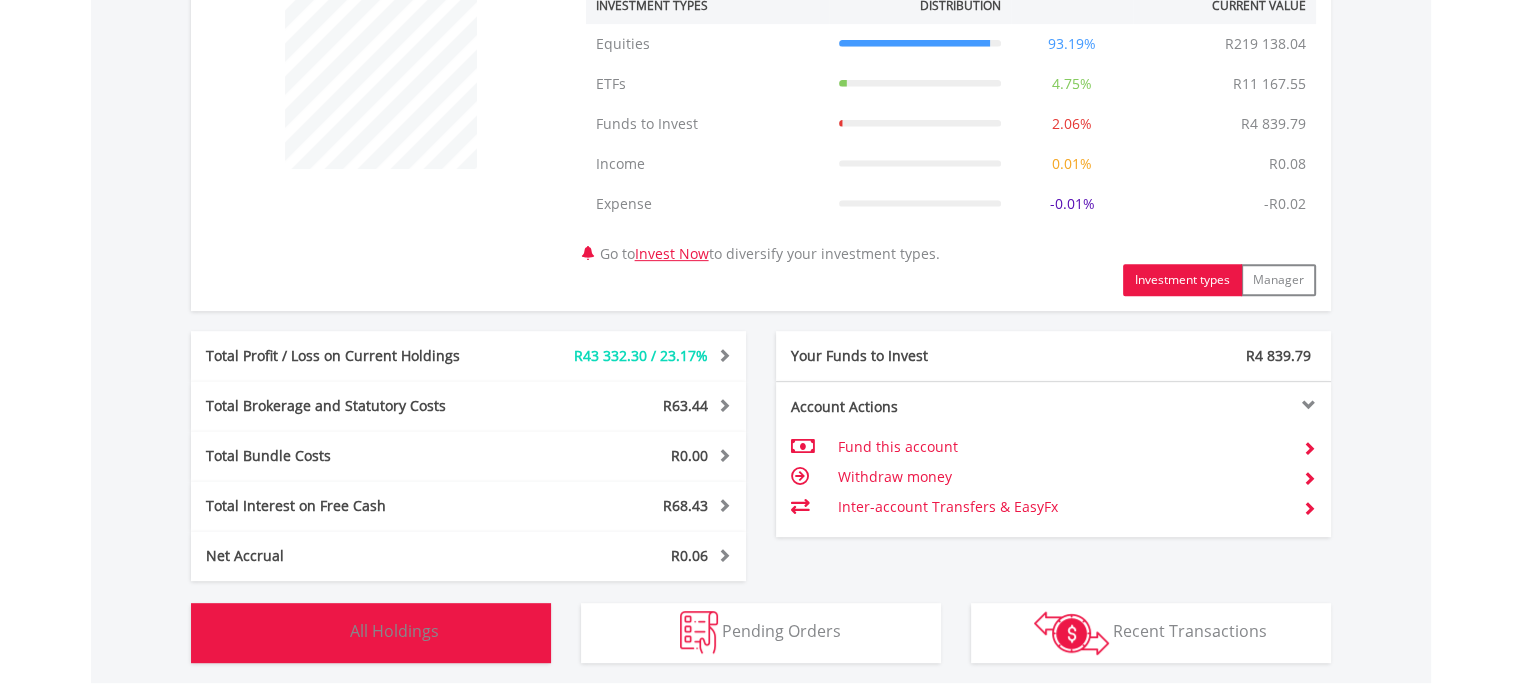 click on "All Holdings" at bounding box center (394, 631) 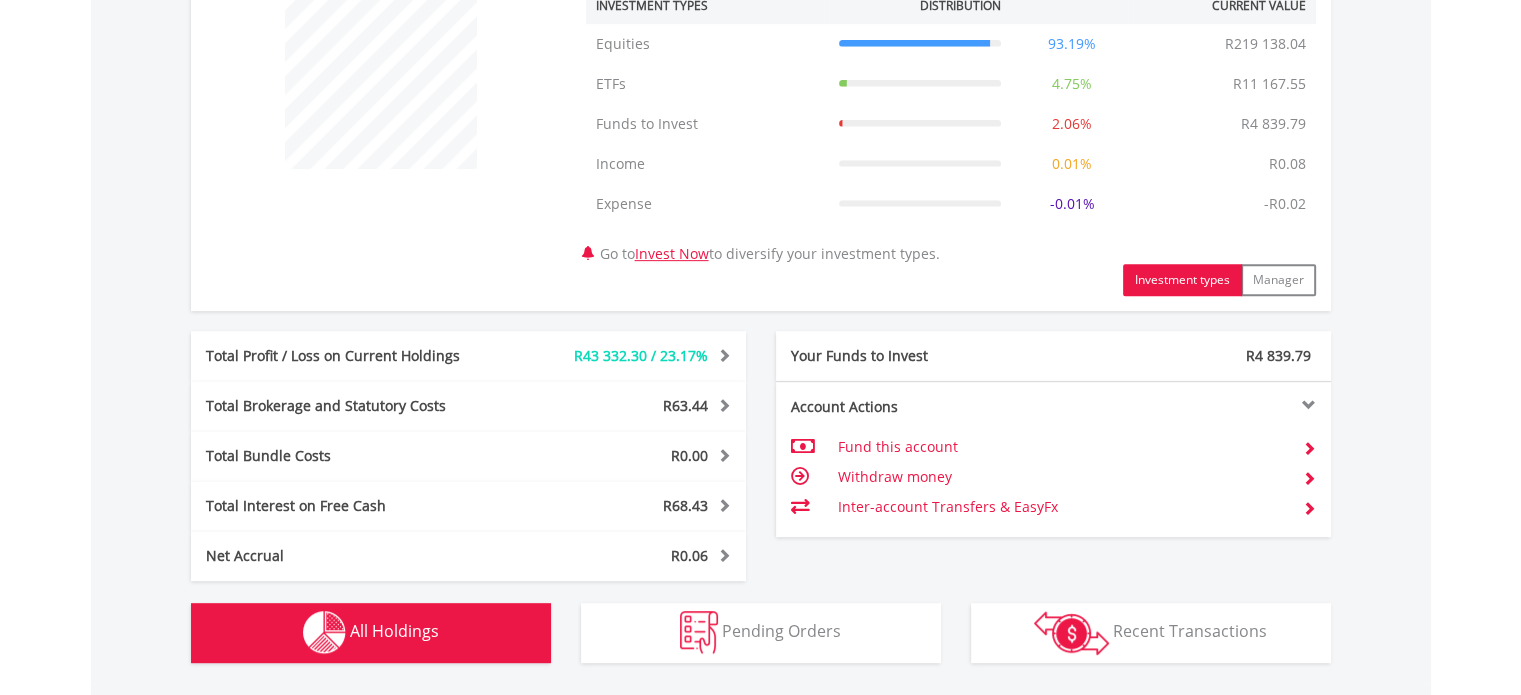 scroll, scrollTop: 1521, scrollLeft: 0, axis: vertical 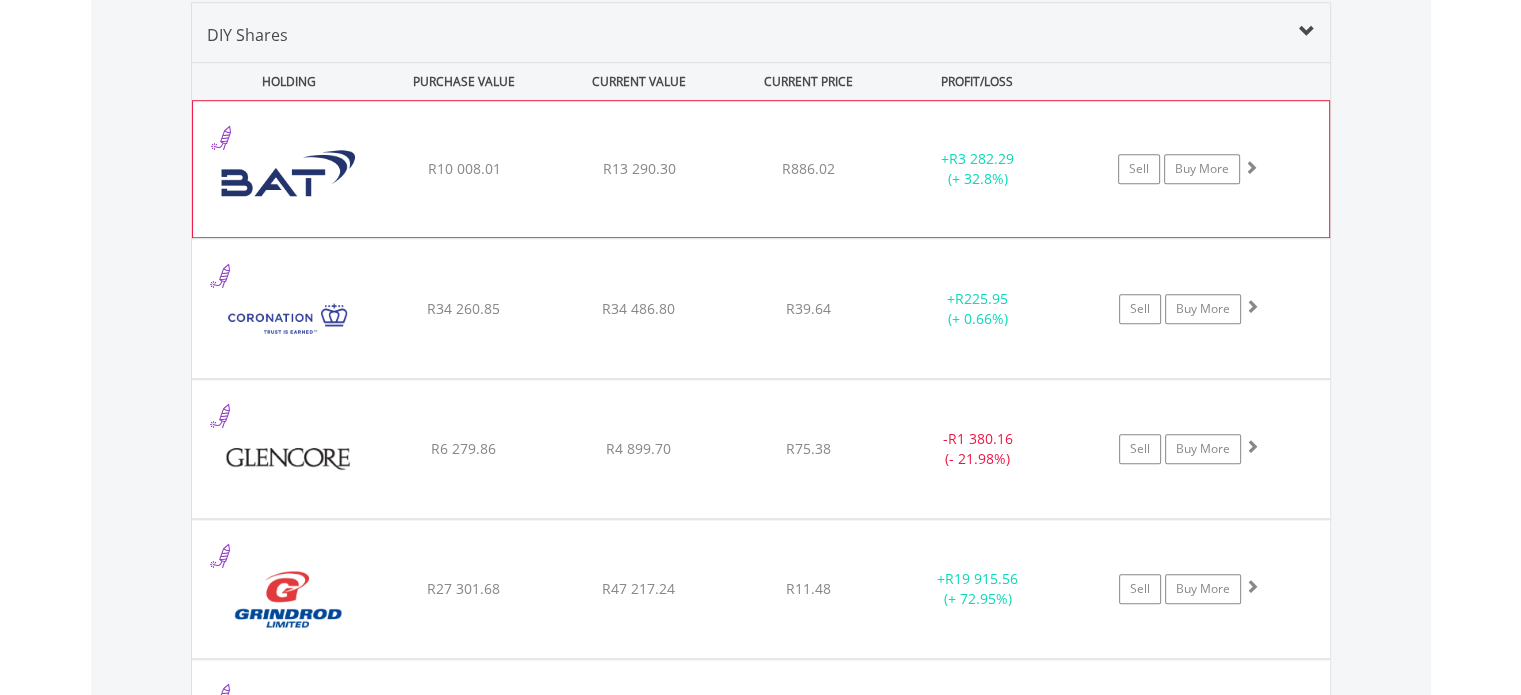 click on "﻿
British American Tobacco PLC" at bounding box center [284, 169] 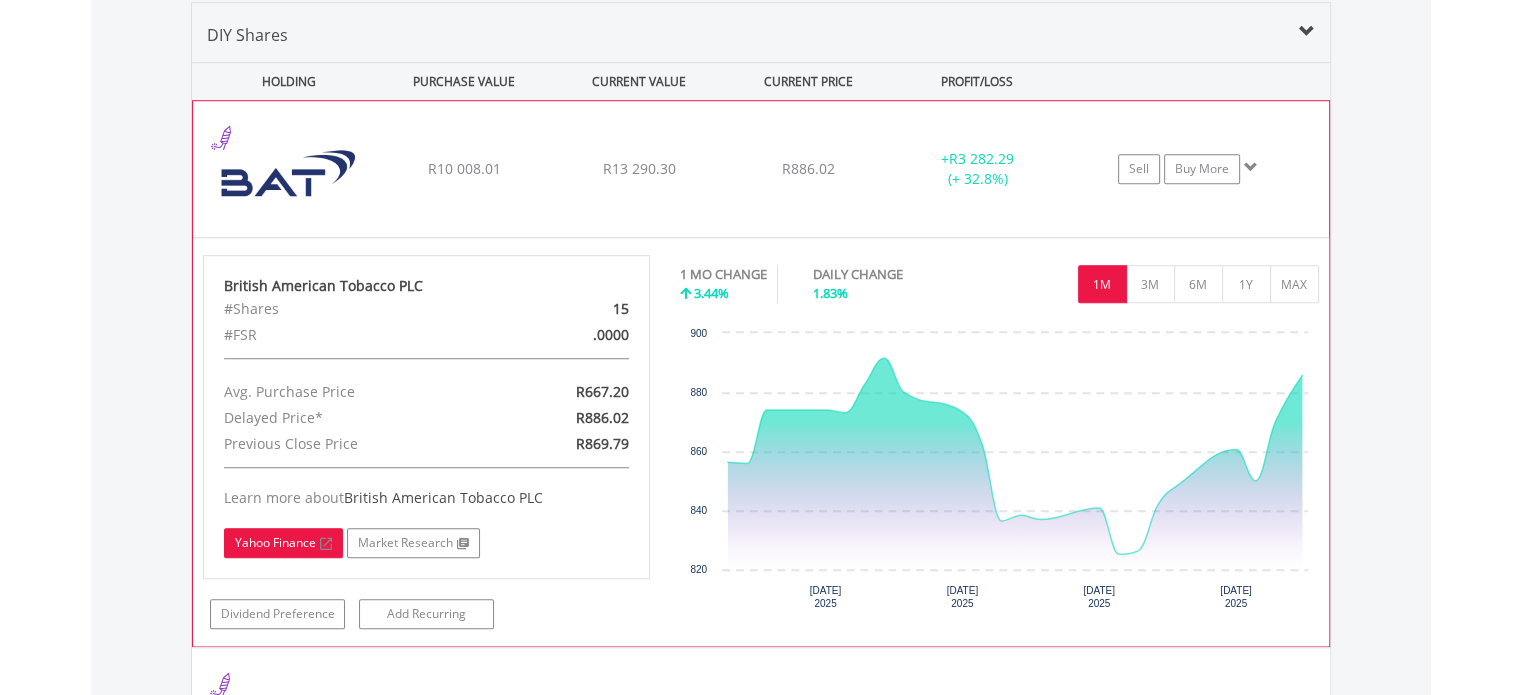 click on "Yahoo Finance" at bounding box center [283, 543] 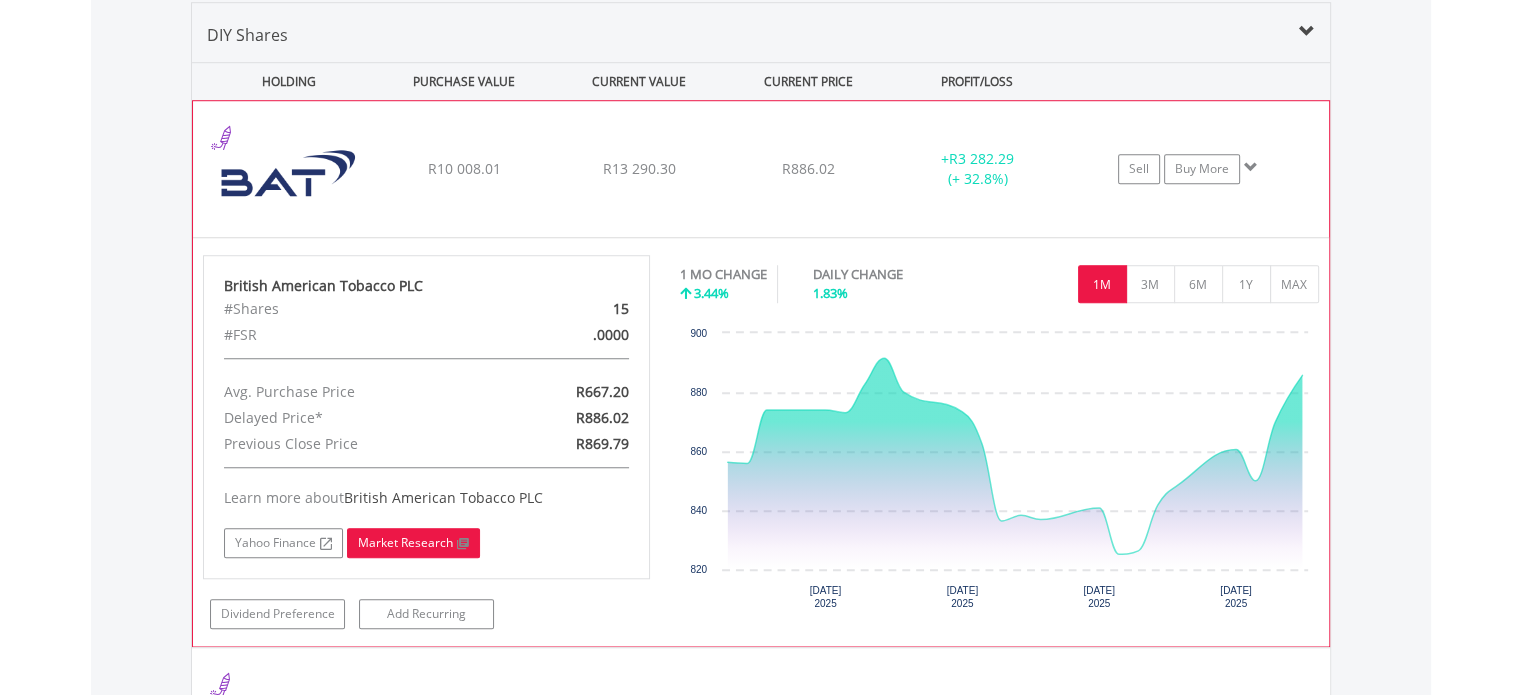 click on "Market Research" at bounding box center (413, 543) 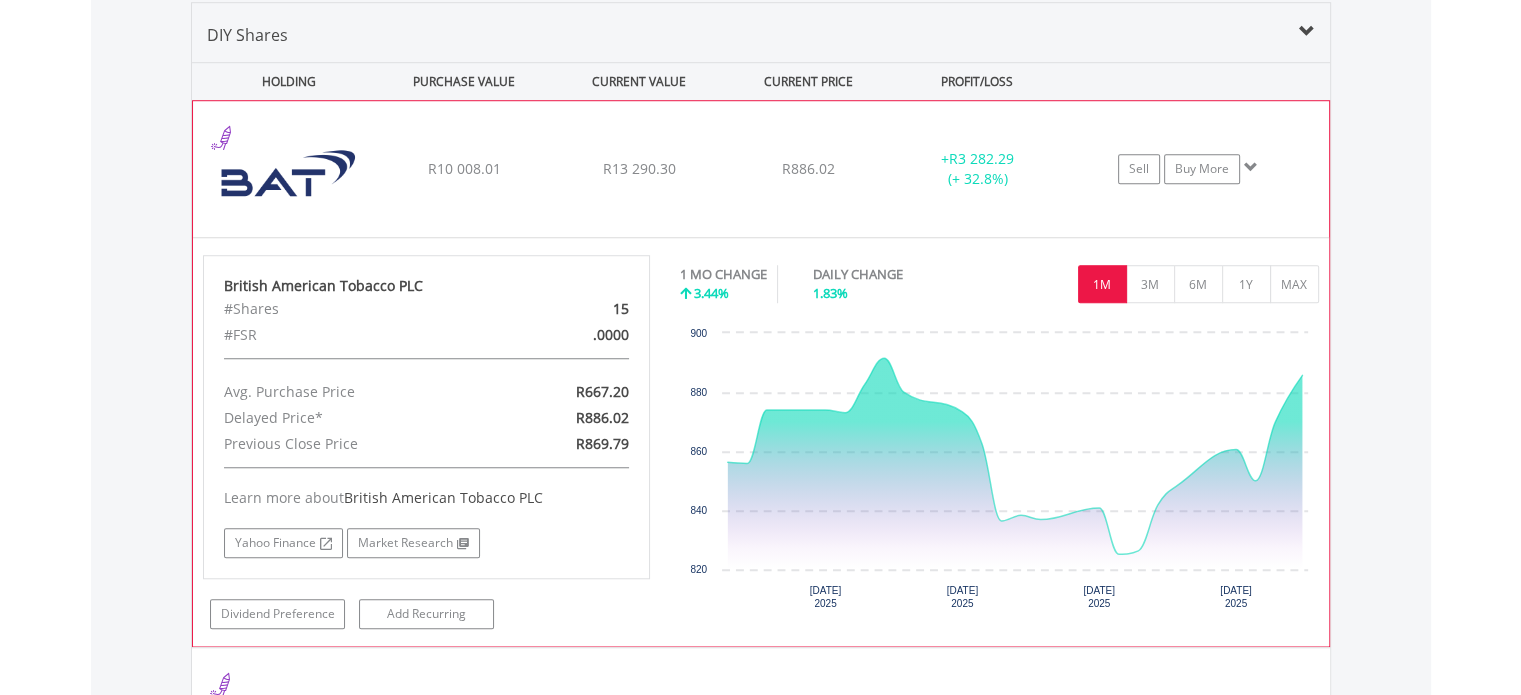 click on "﻿
British American Tobacco PLC" at bounding box center (284, 169) 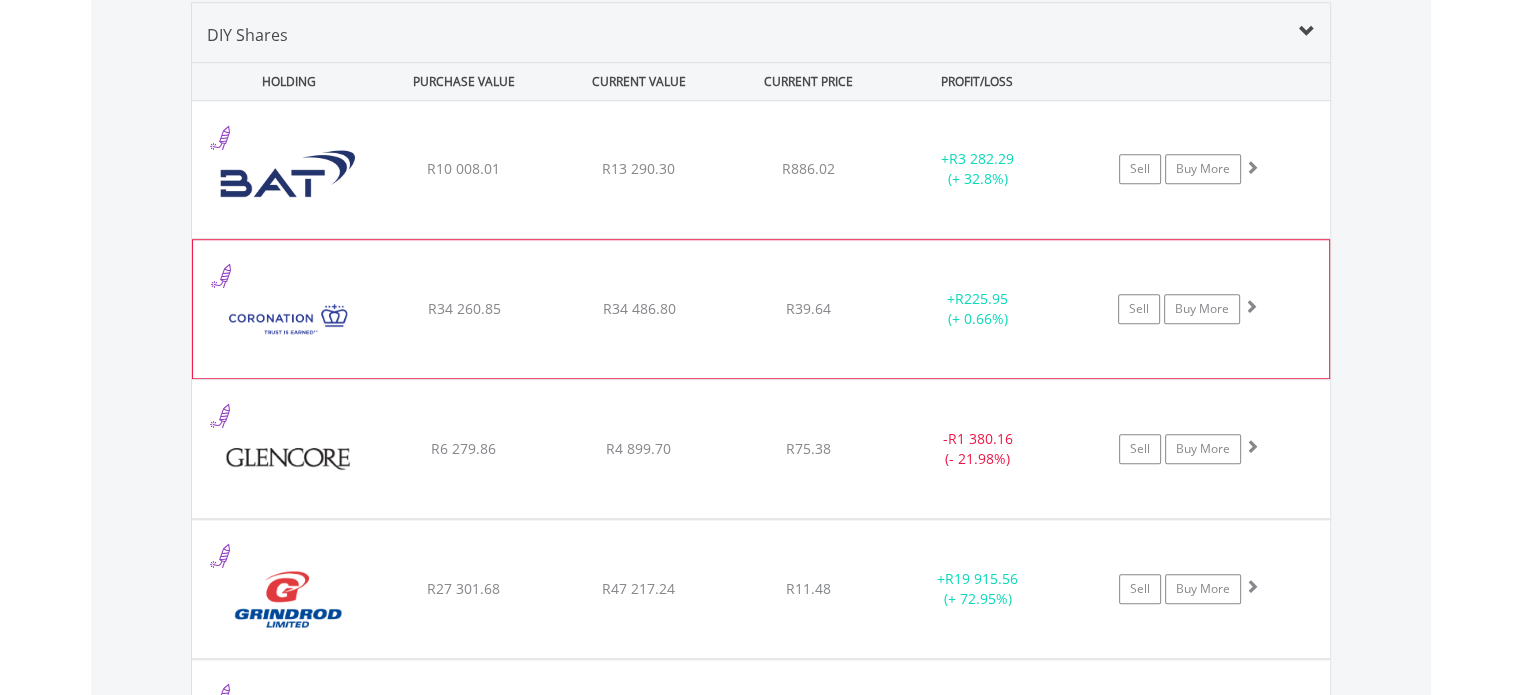 click at bounding box center (289, 319) 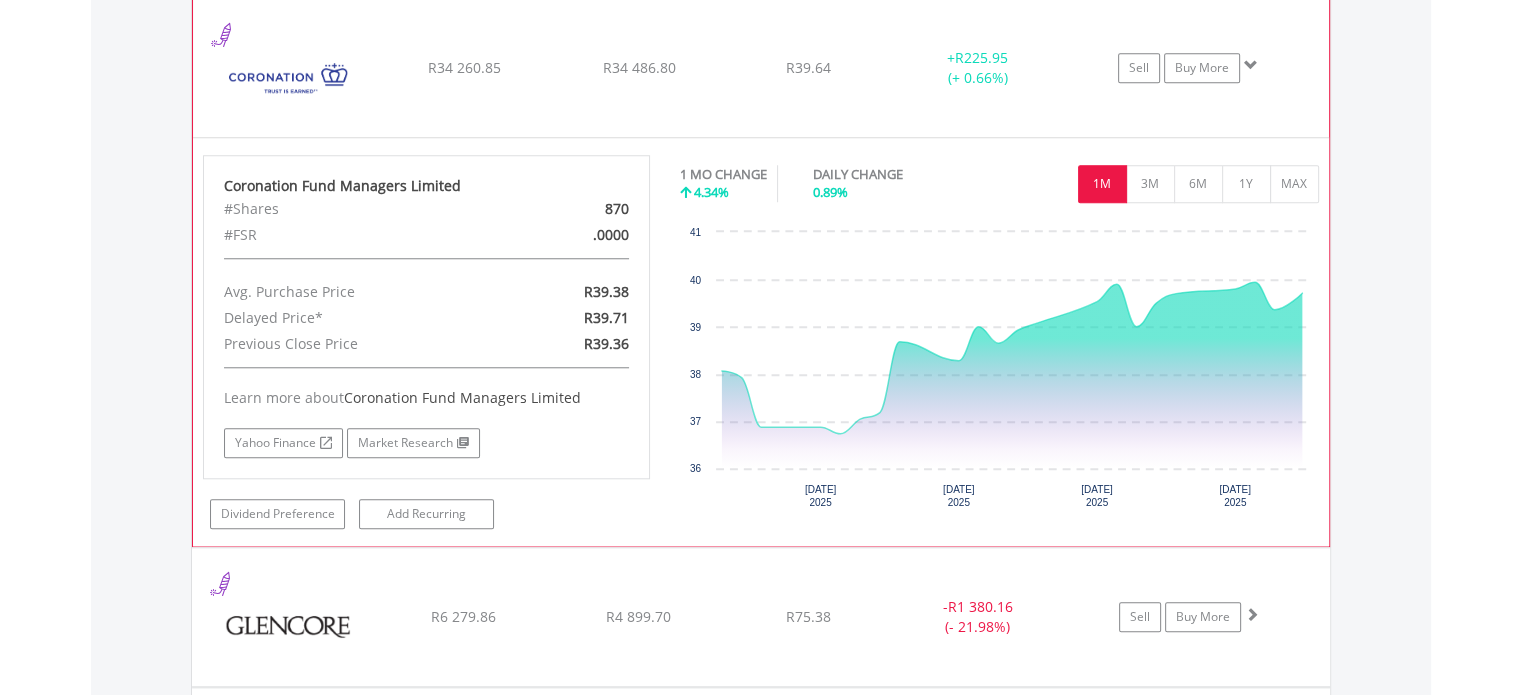 scroll, scrollTop: 1821, scrollLeft: 0, axis: vertical 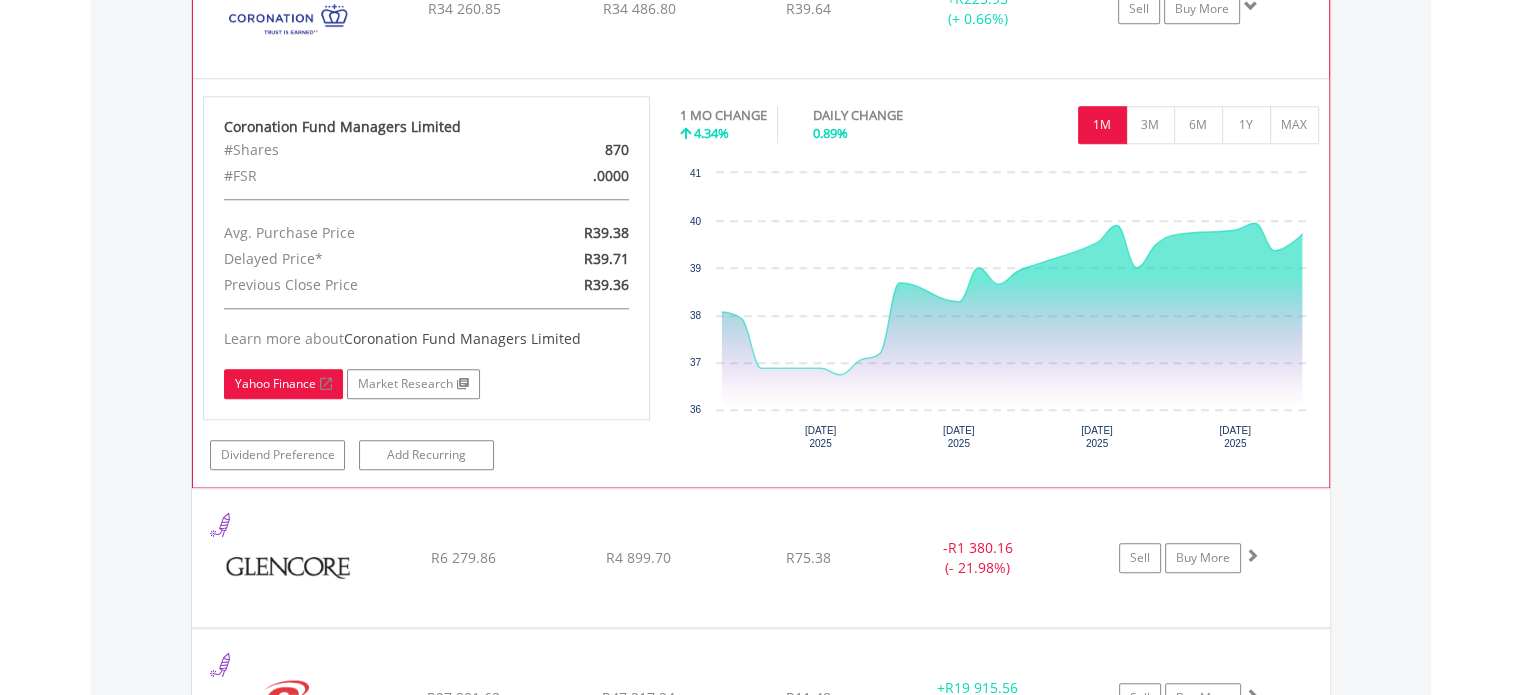 click on "Yahoo Finance" at bounding box center (283, 384) 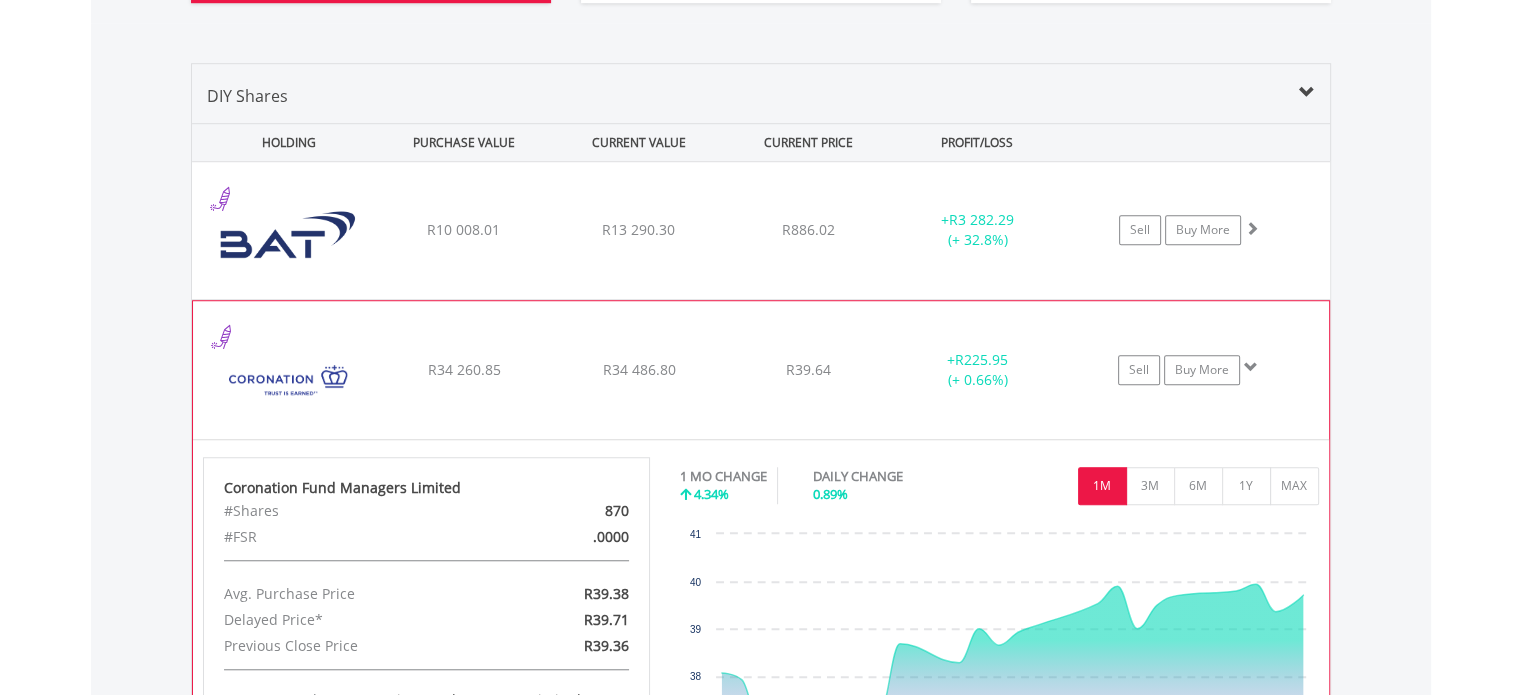 scroll, scrollTop: 1621, scrollLeft: 0, axis: vertical 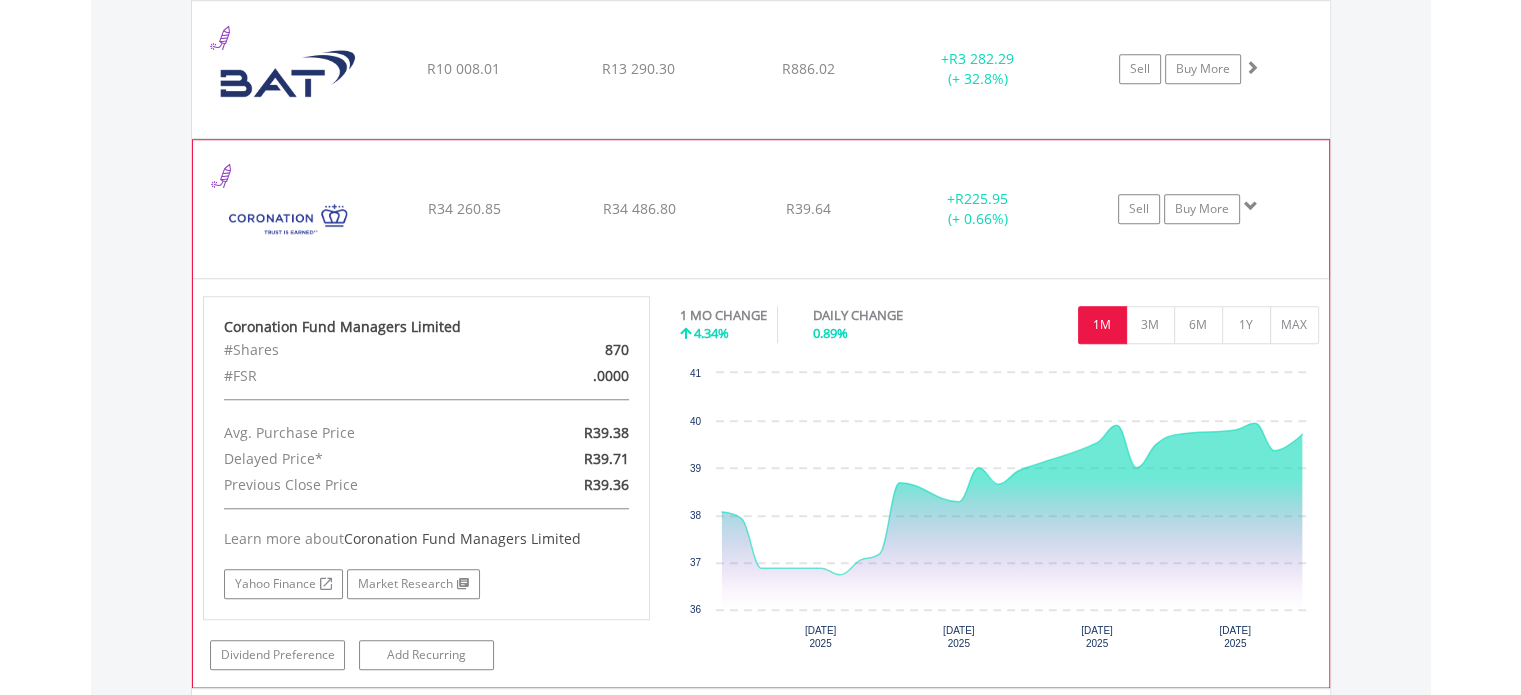 click at bounding box center (289, 219) 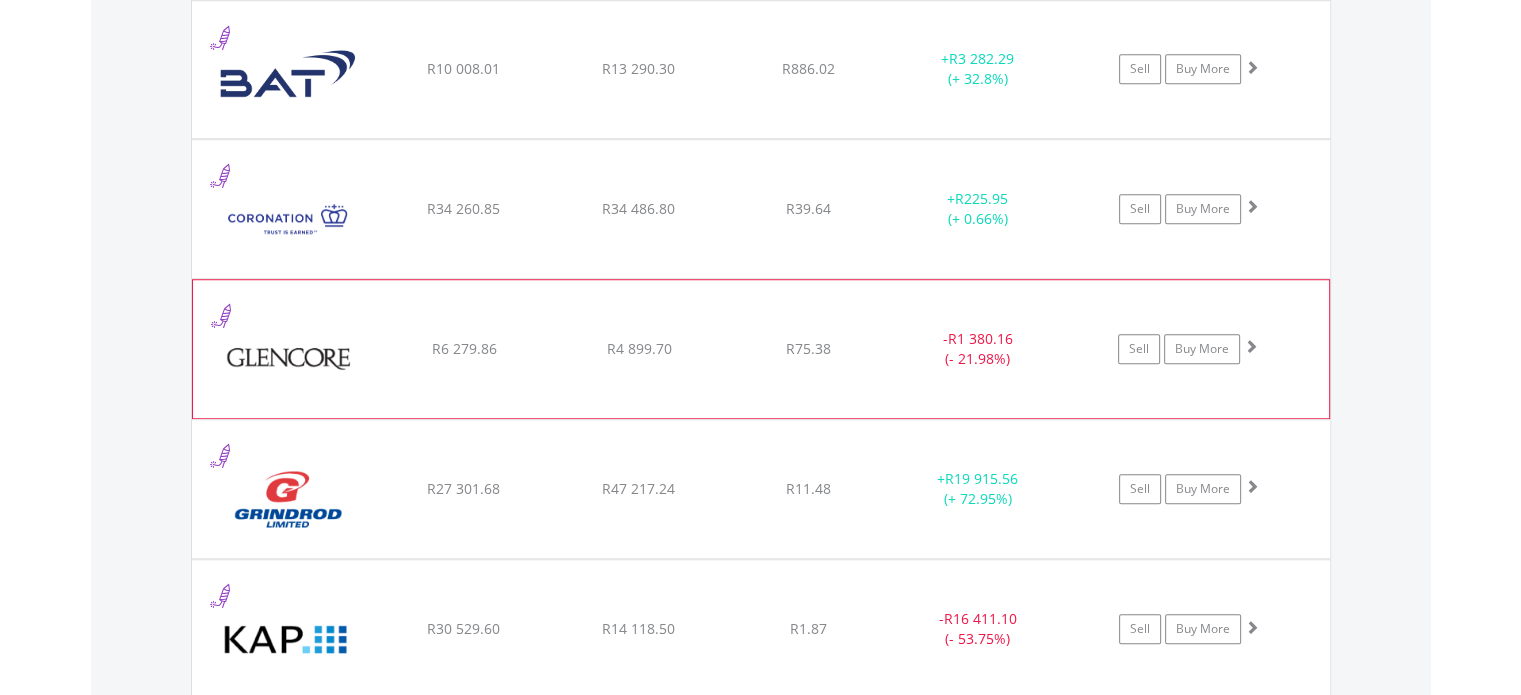 click on "﻿
Glencore PLC" at bounding box center [283, 69] 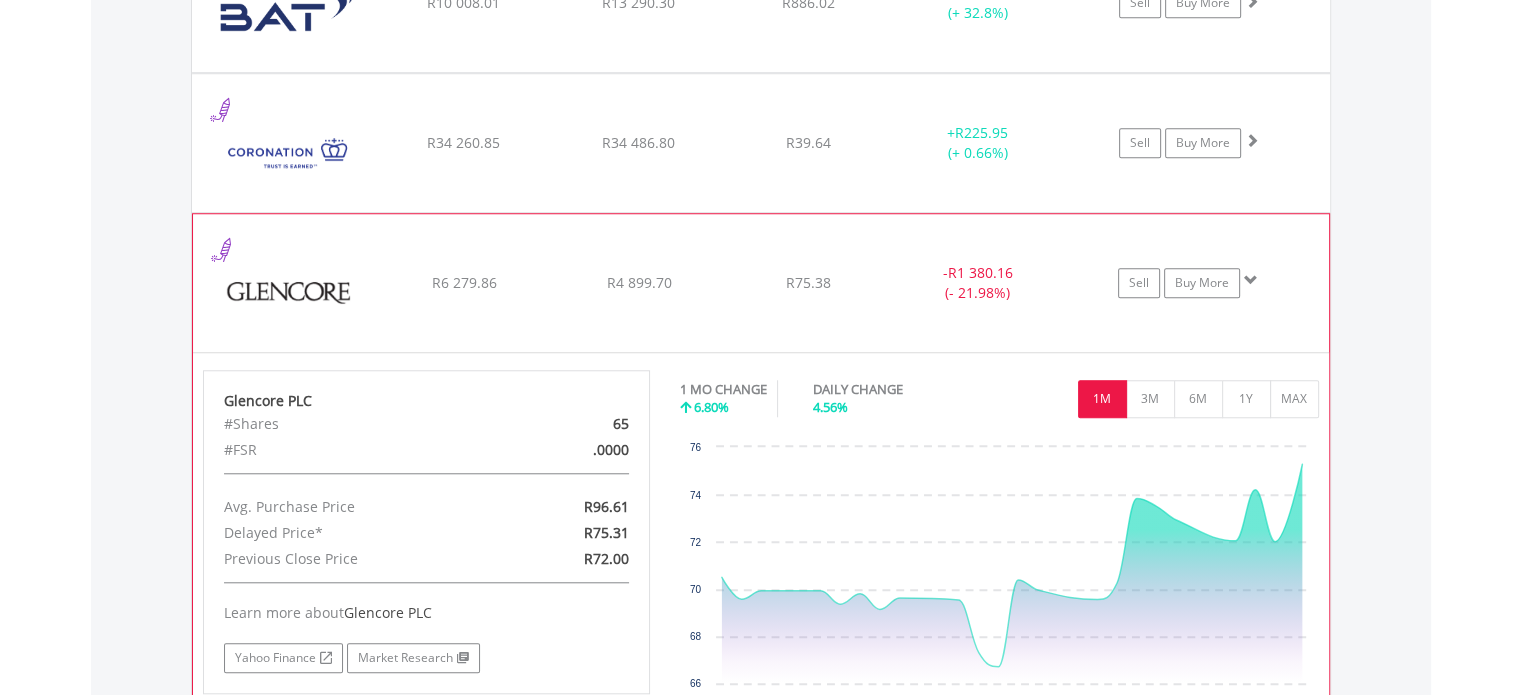 scroll, scrollTop: 1721, scrollLeft: 0, axis: vertical 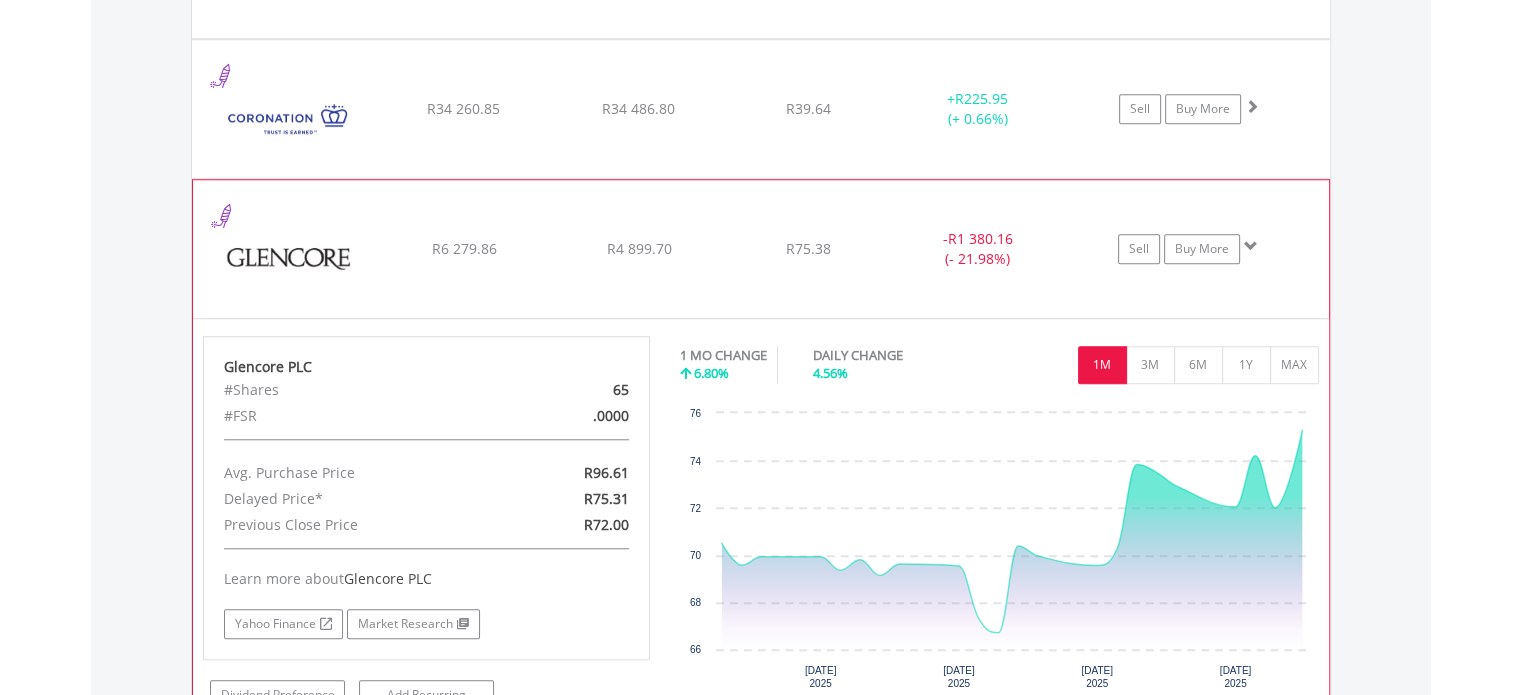 click at bounding box center [289, 259] 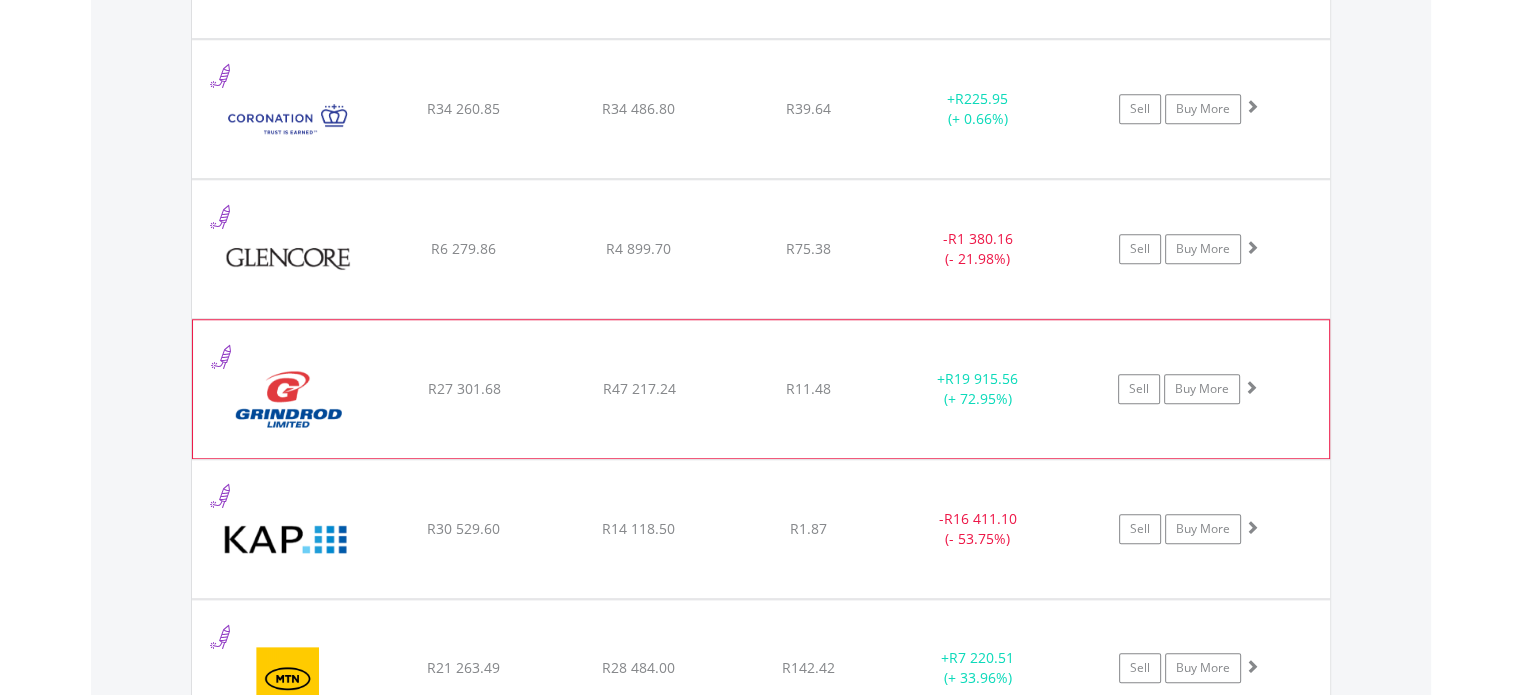 click at bounding box center [289, 399] 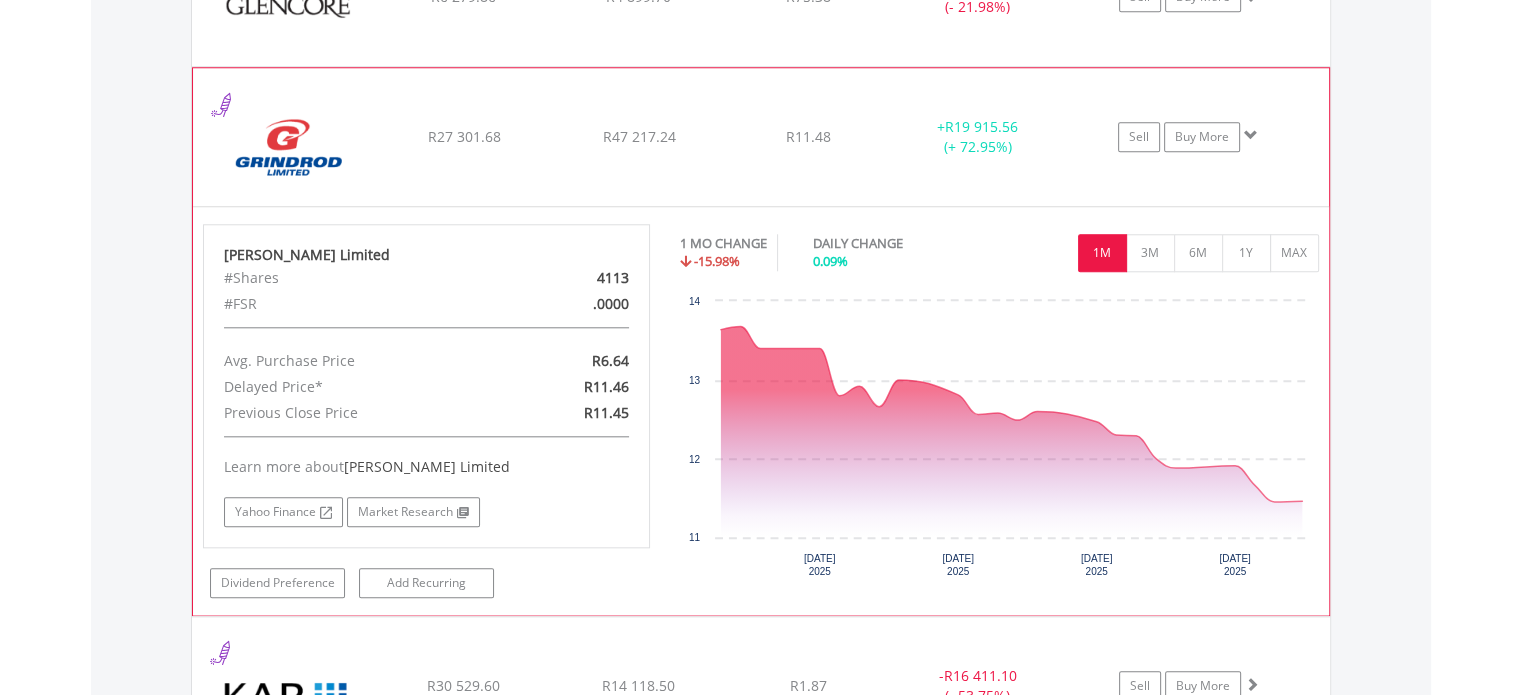 scroll, scrollTop: 2021, scrollLeft: 0, axis: vertical 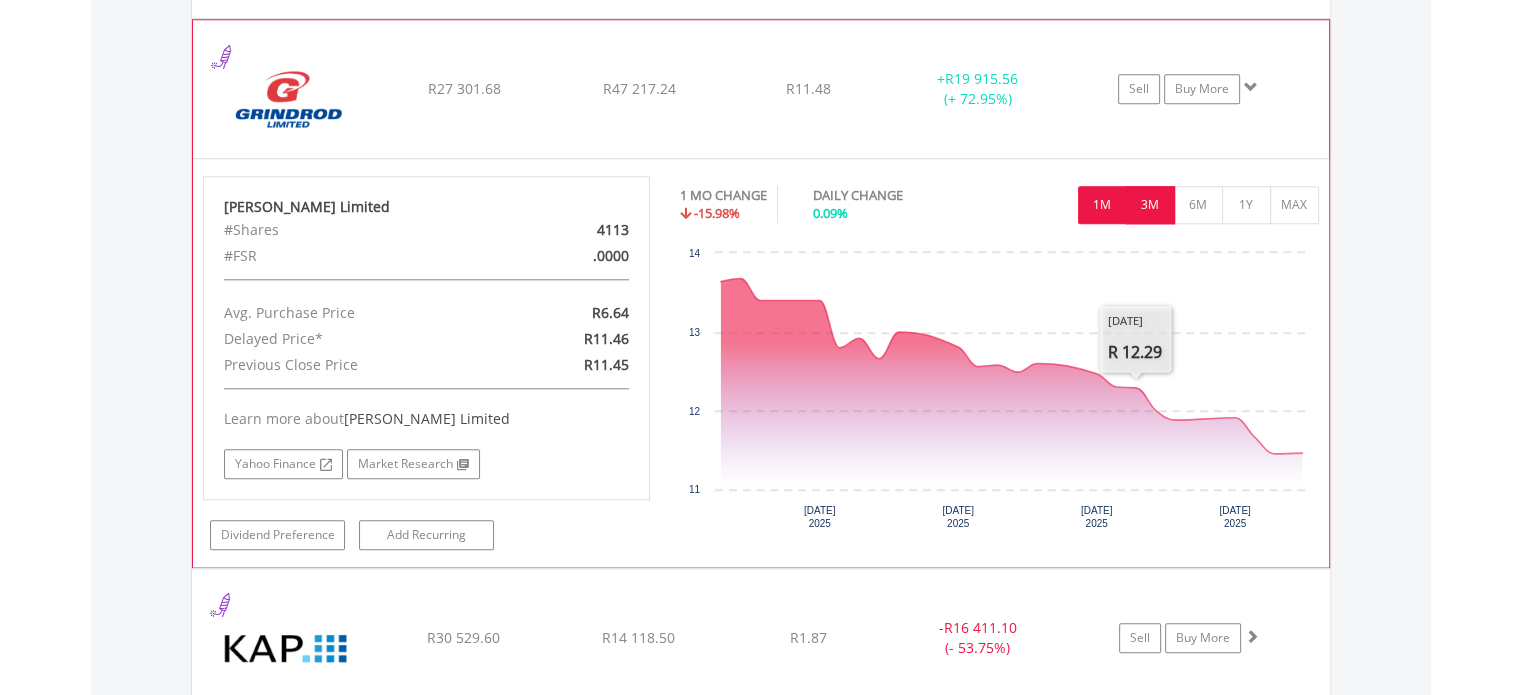 click on "3M" at bounding box center (1150, 205) 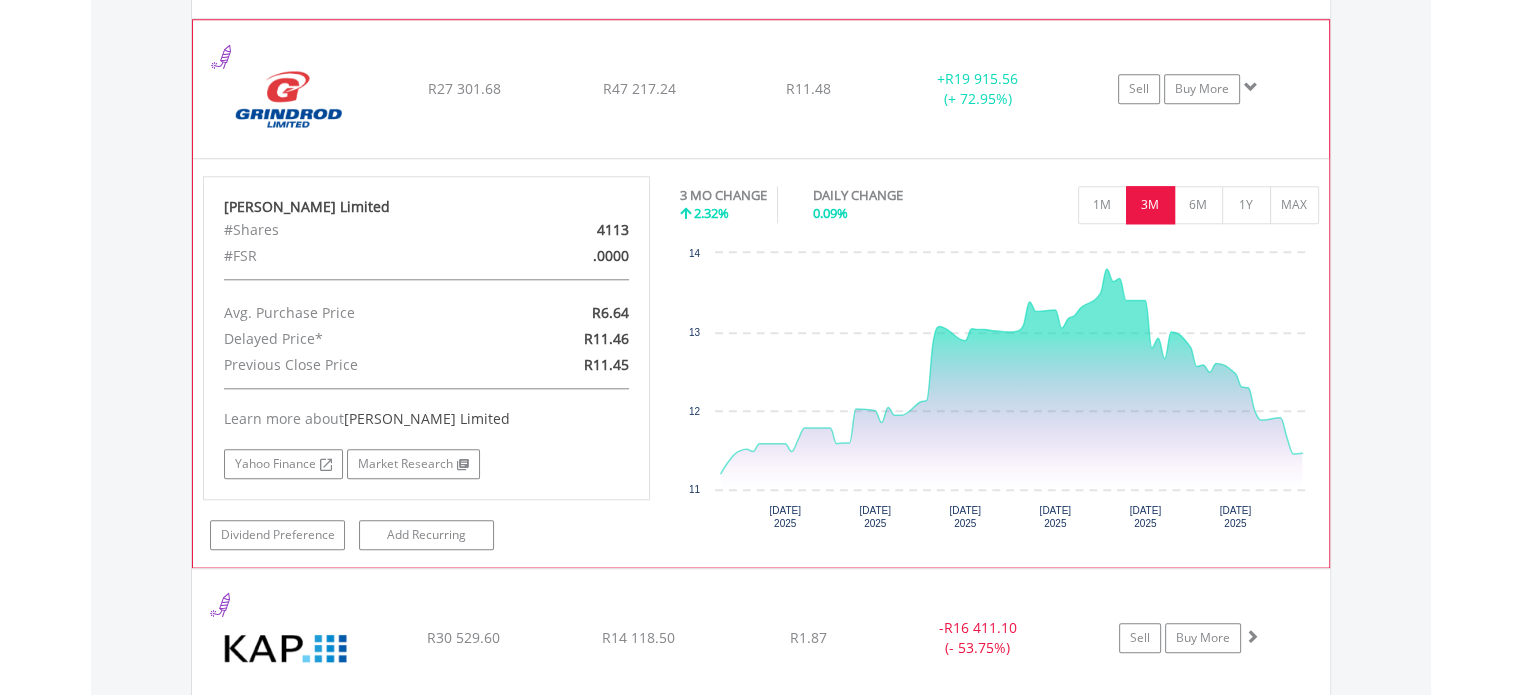 click on "3M" at bounding box center [1150, 205] 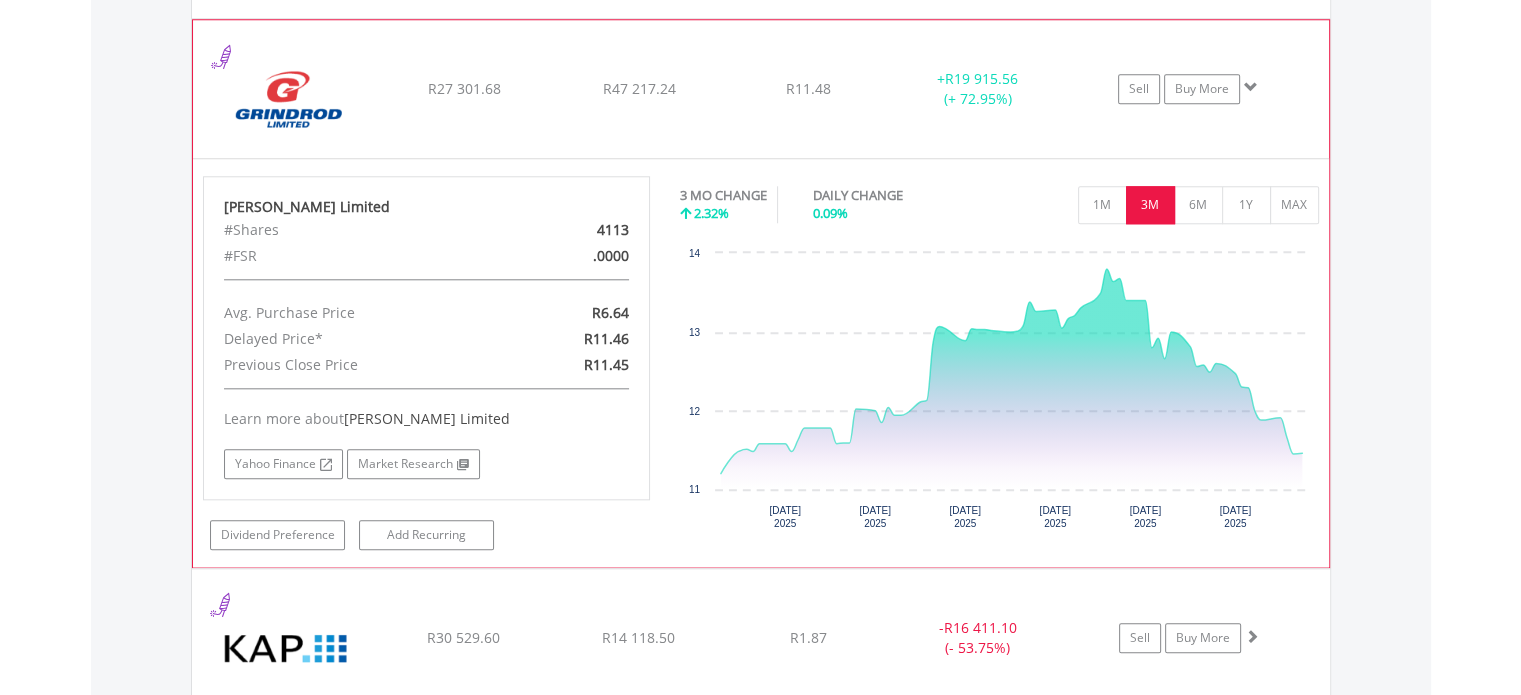 click at bounding box center [289, 99] 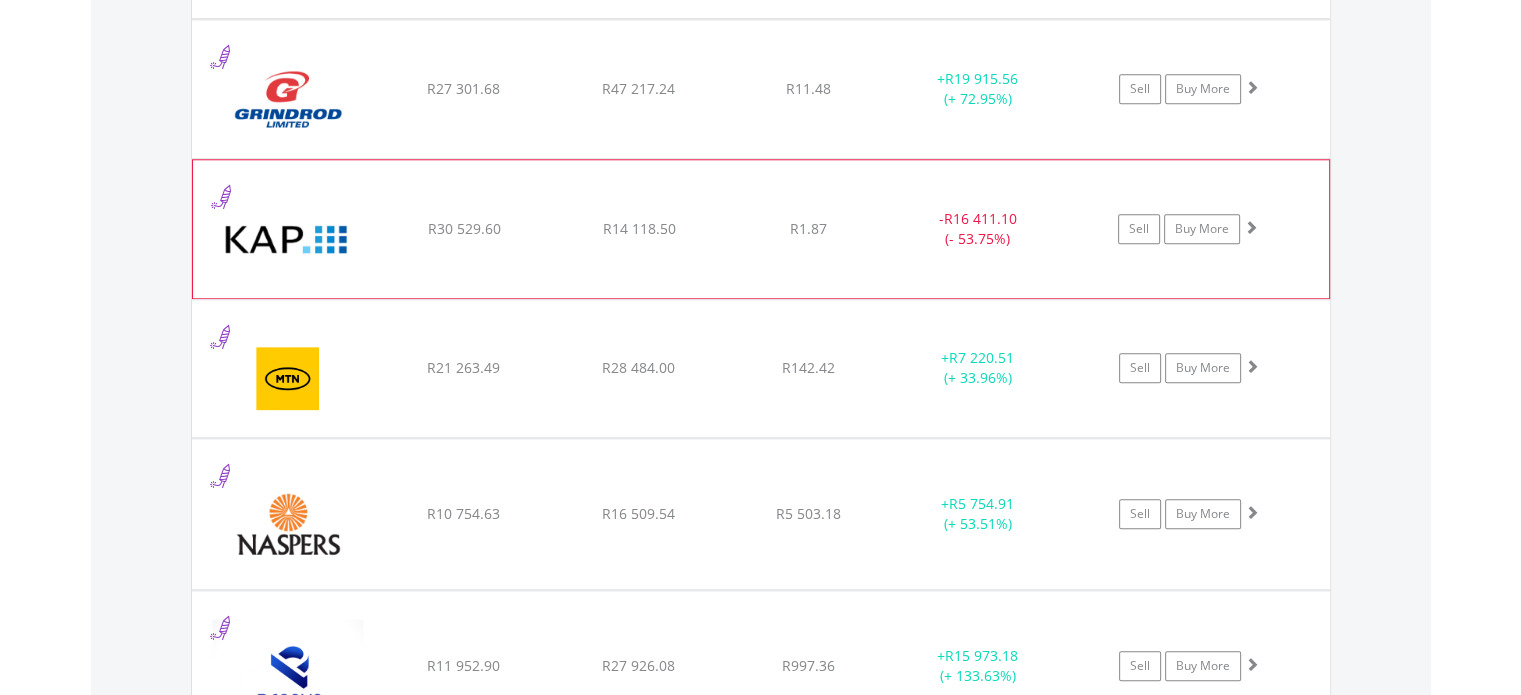 click at bounding box center (289, 239) 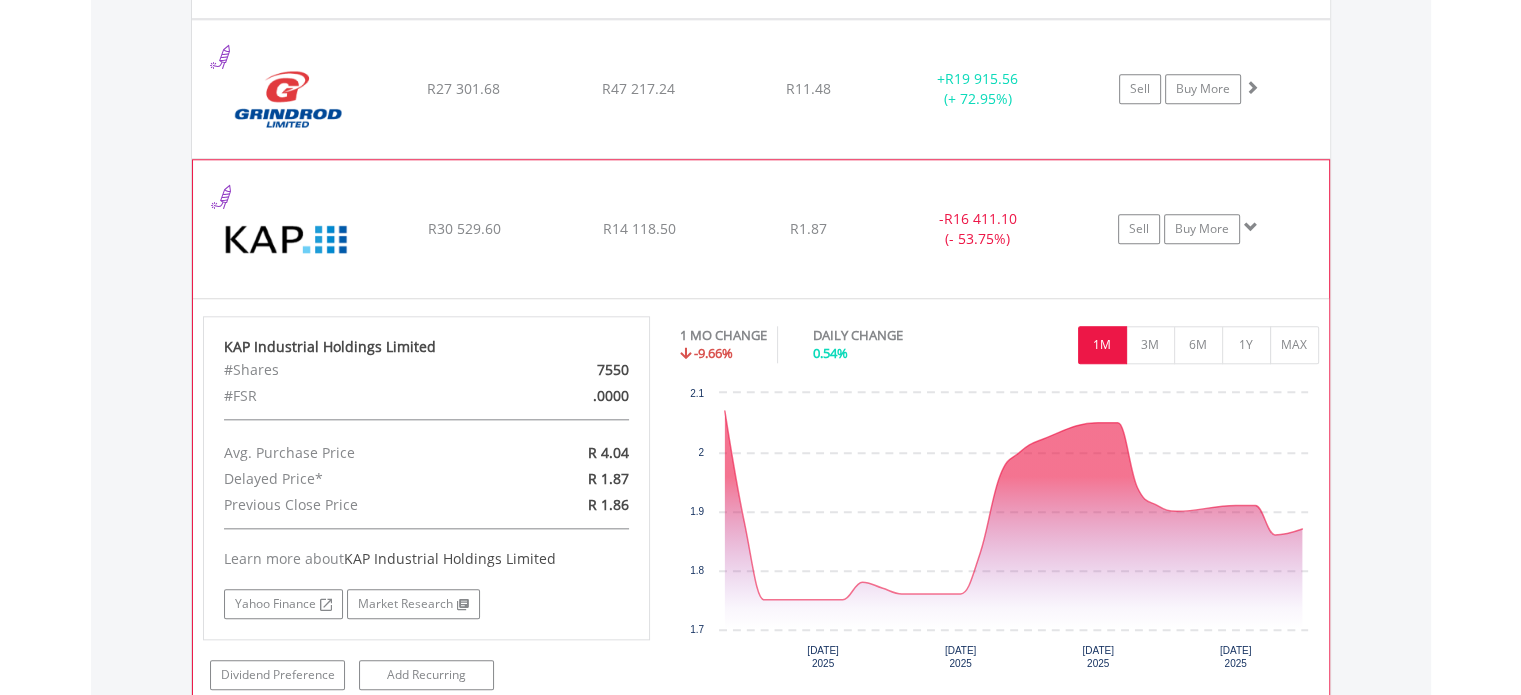 click at bounding box center [289, 239] 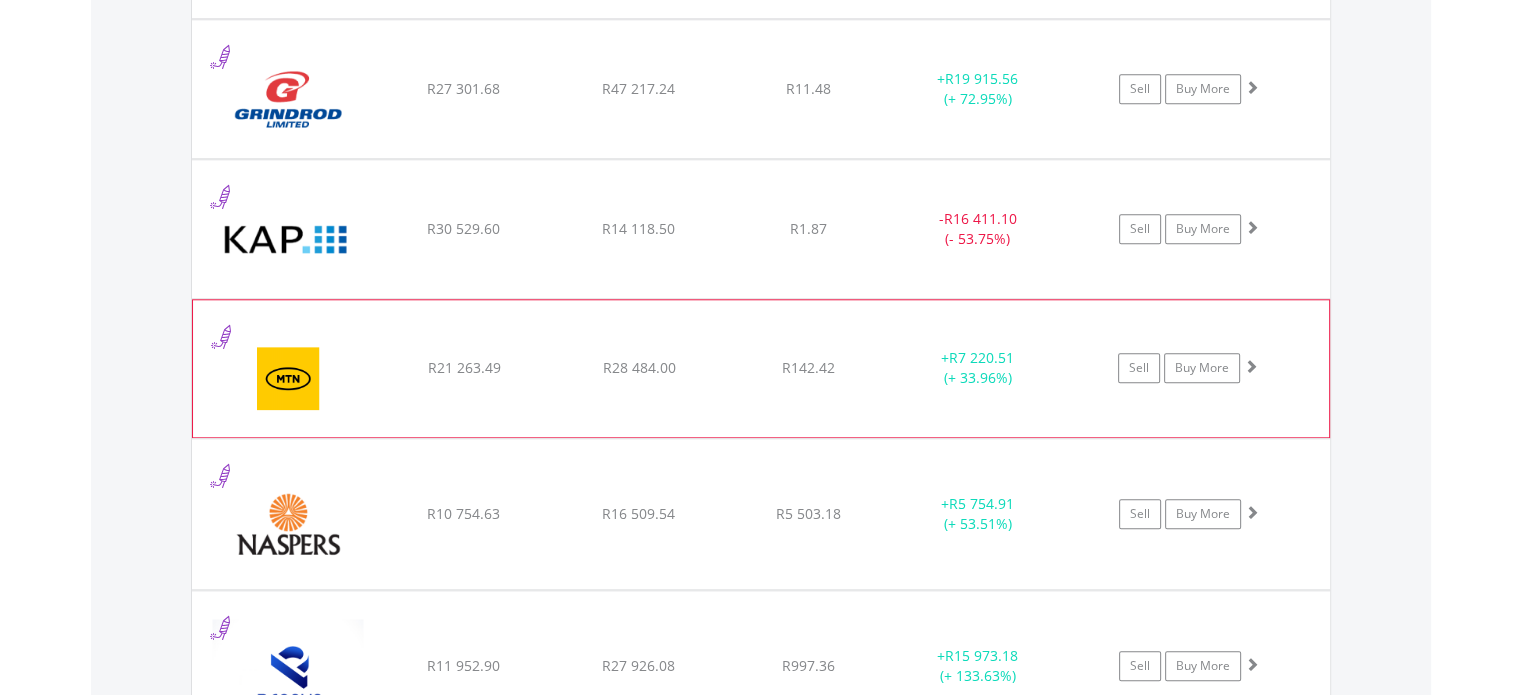 click on "MTN Group Limited" at bounding box center [289, 378] 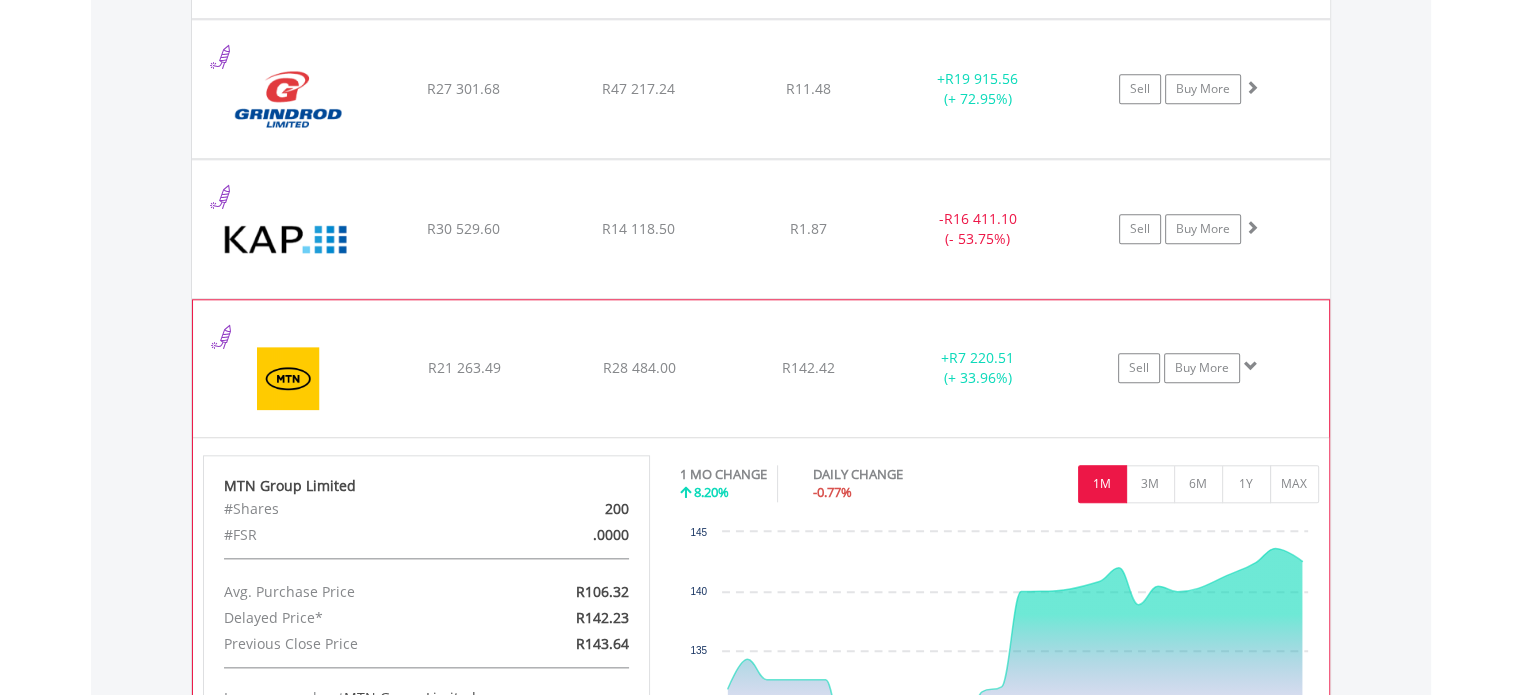 scroll, scrollTop: 2121, scrollLeft: 0, axis: vertical 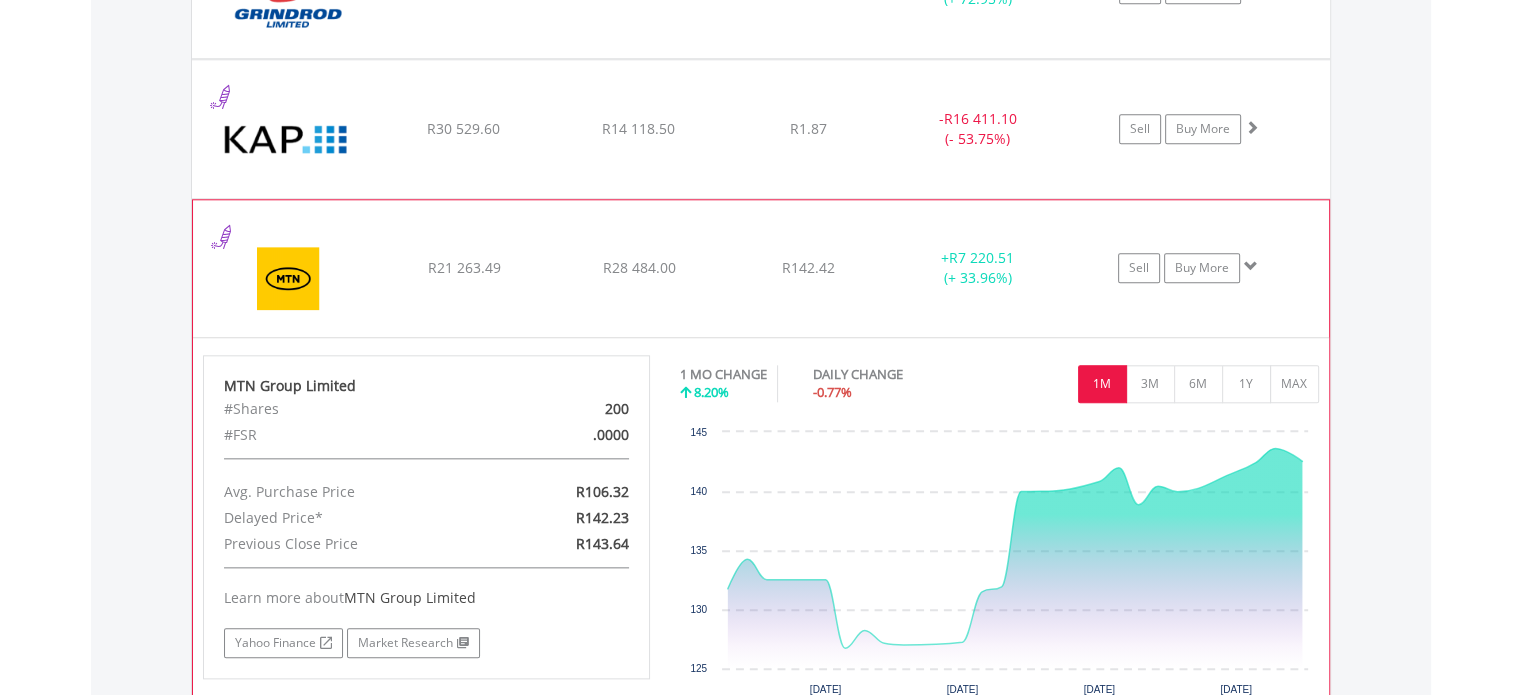 click at bounding box center (289, 278) 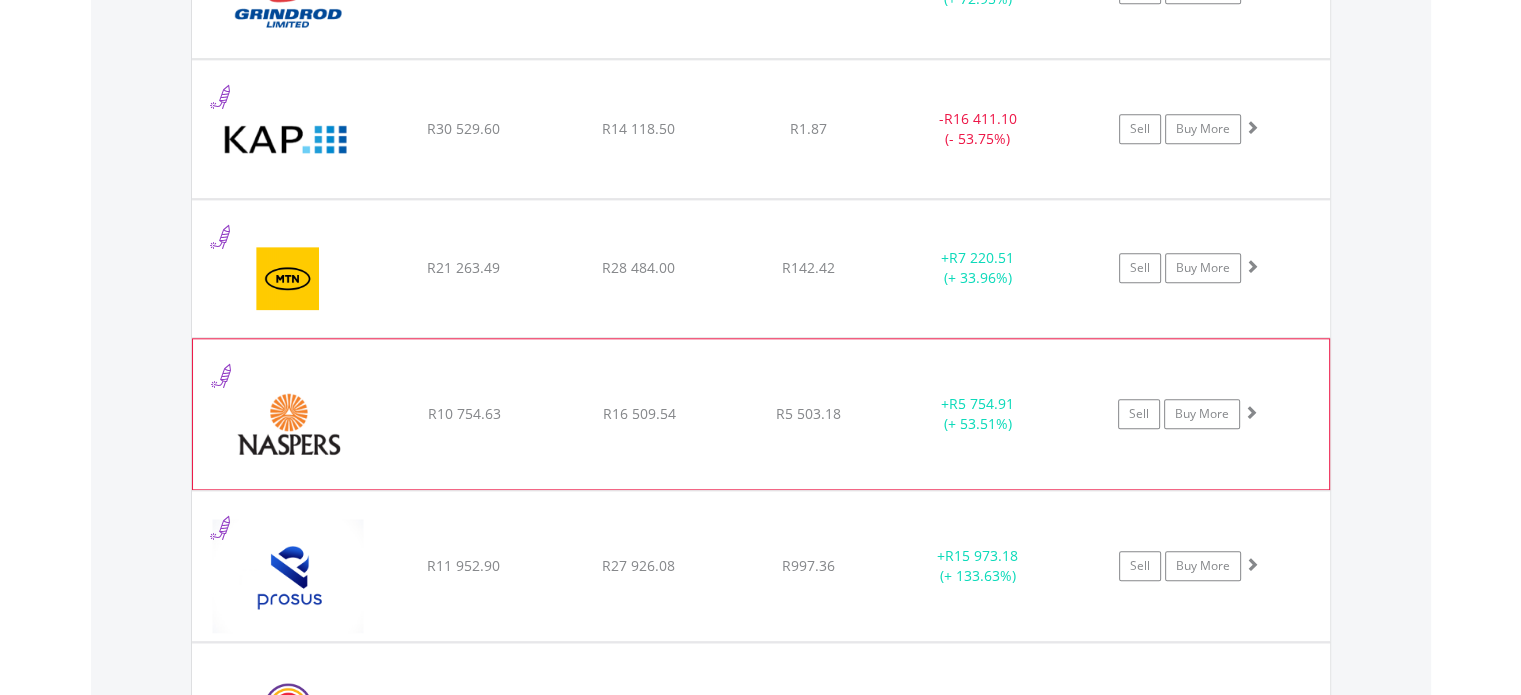 click on "Naspers Limited" at bounding box center [289, 424] 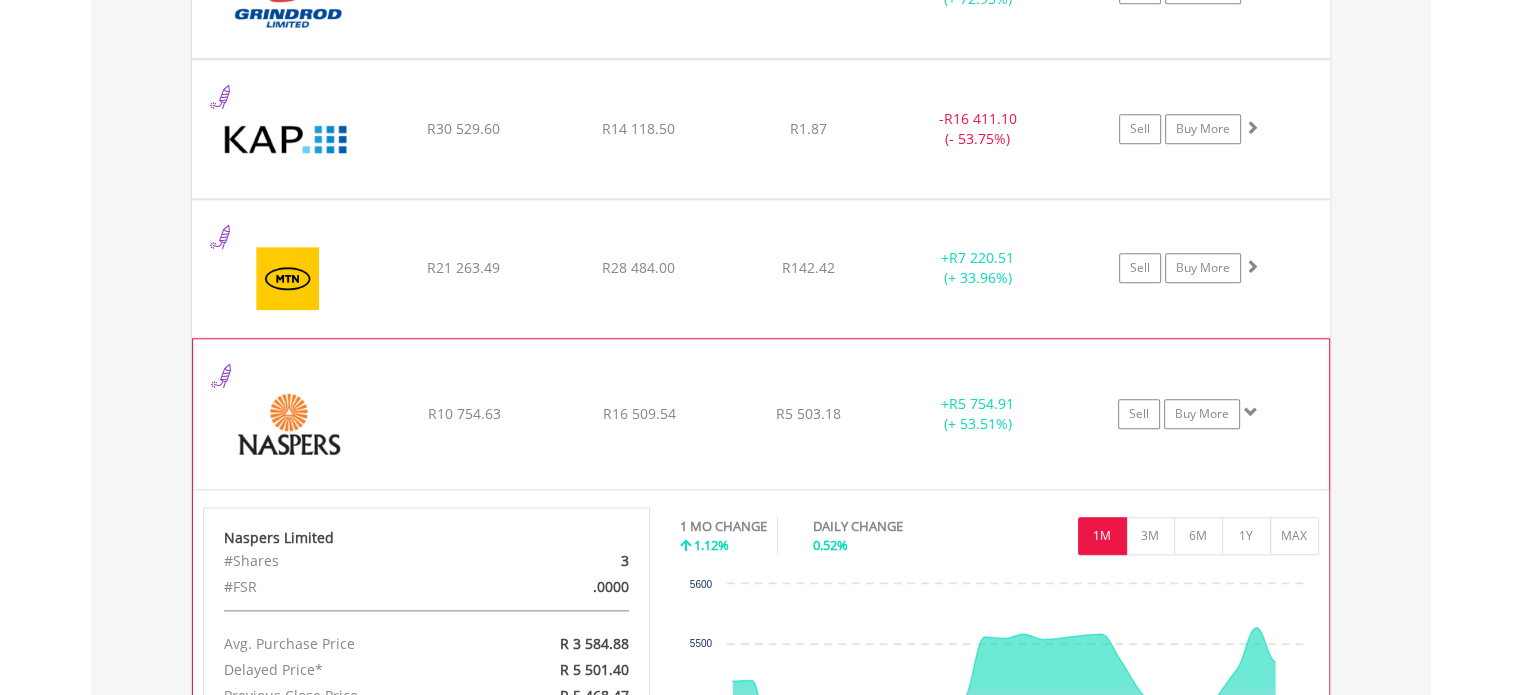 click on "Naspers Limited" at bounding box center [289, 424] 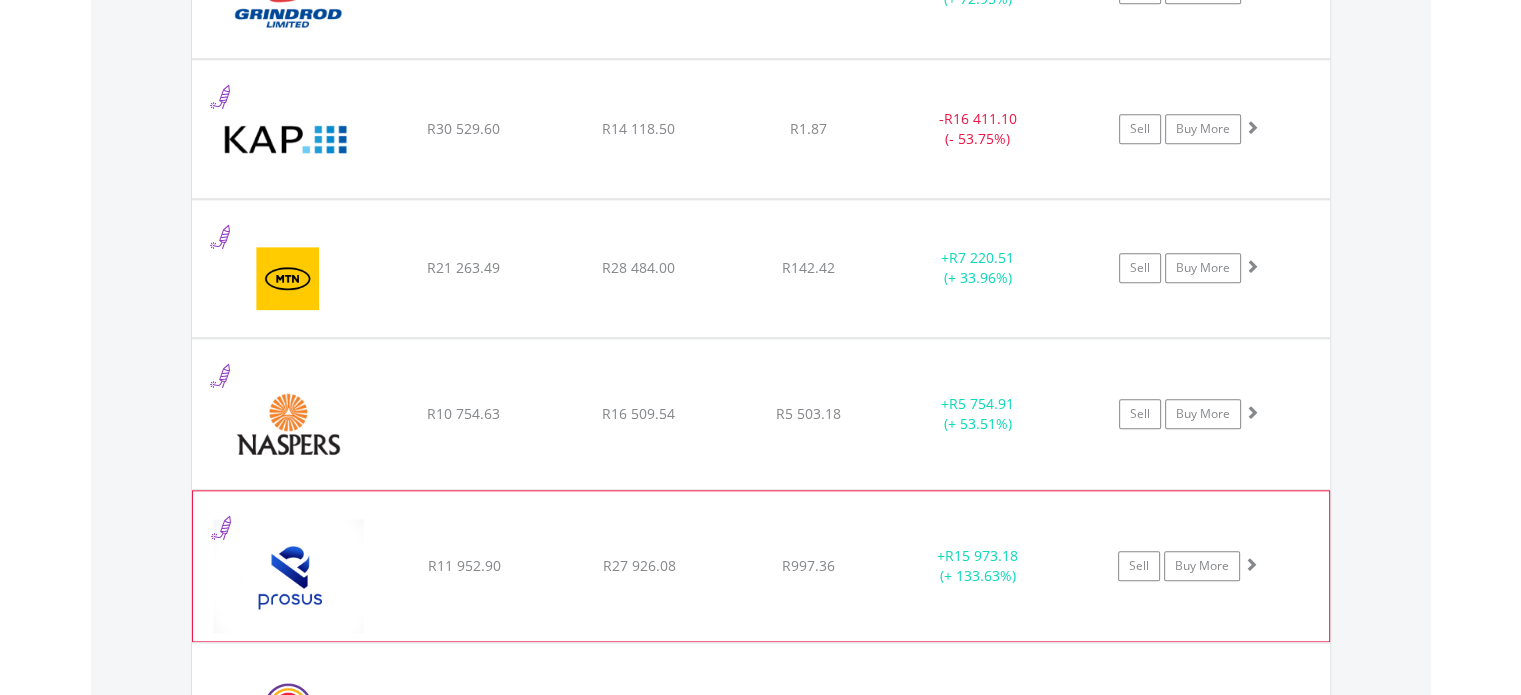 click on "﻿
Prosus N.V" at bounding box center [283, -431] 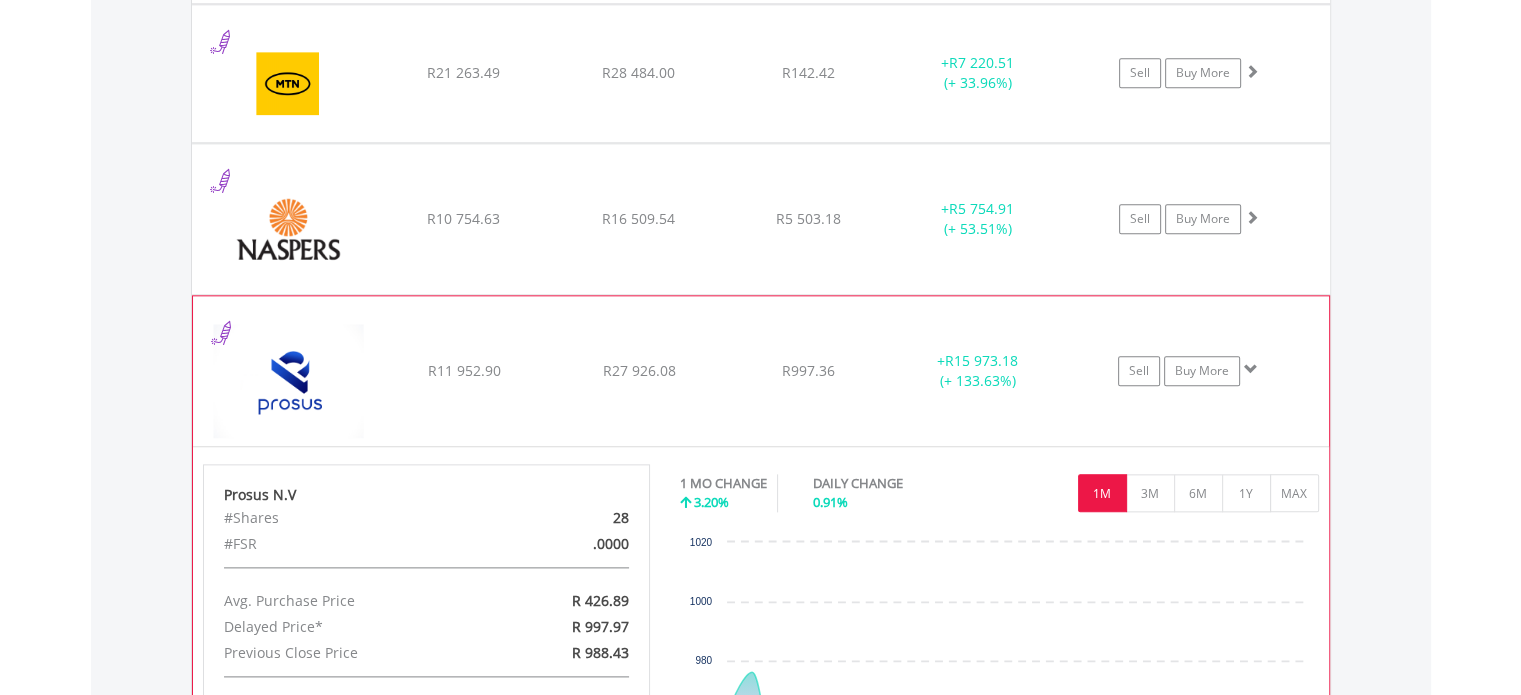 scroll, scrollTop: 2321, scrollLeft: 0, axis: vertical 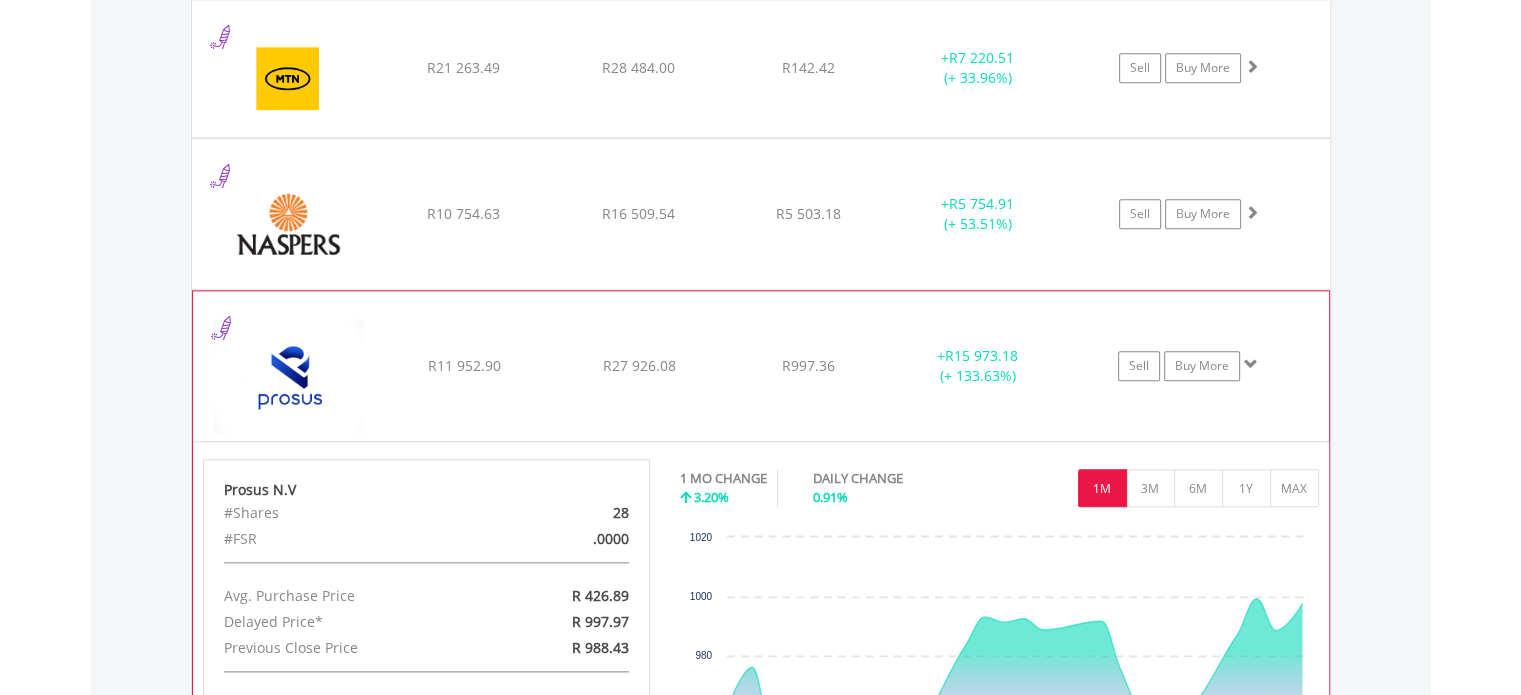click on "Prosus N.V" at bounding box center [289, 376] 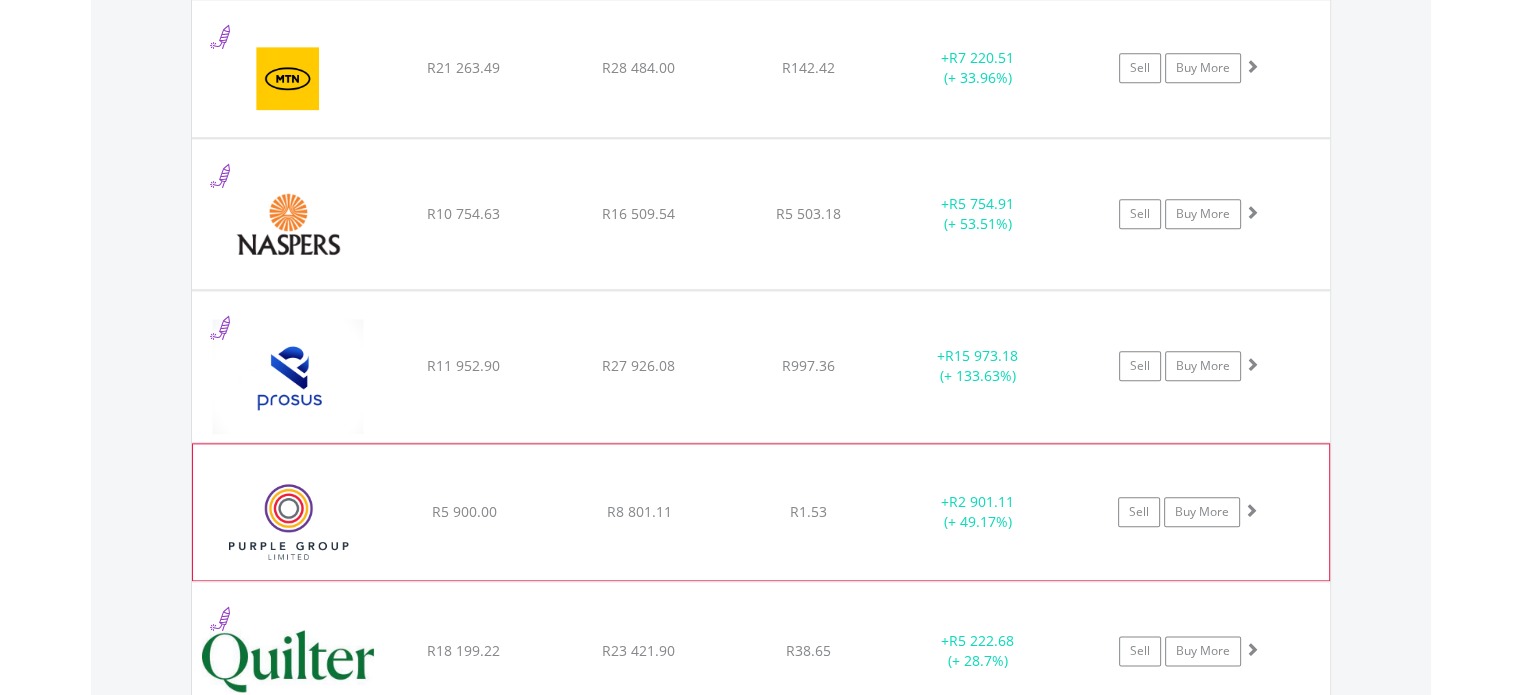 click at bounding box center [289, 522] 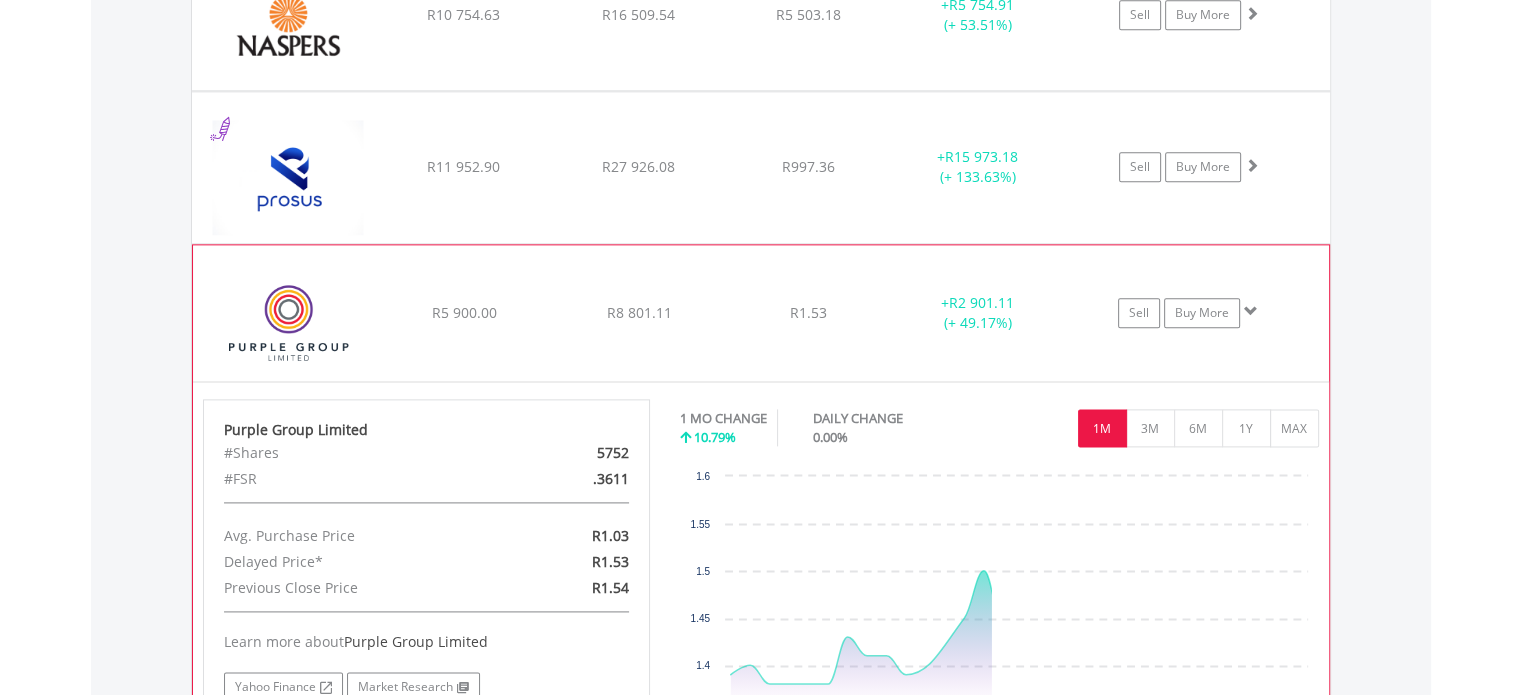 scroll, scrollTop: 2521, scrollLeft: 0, axis: vertical 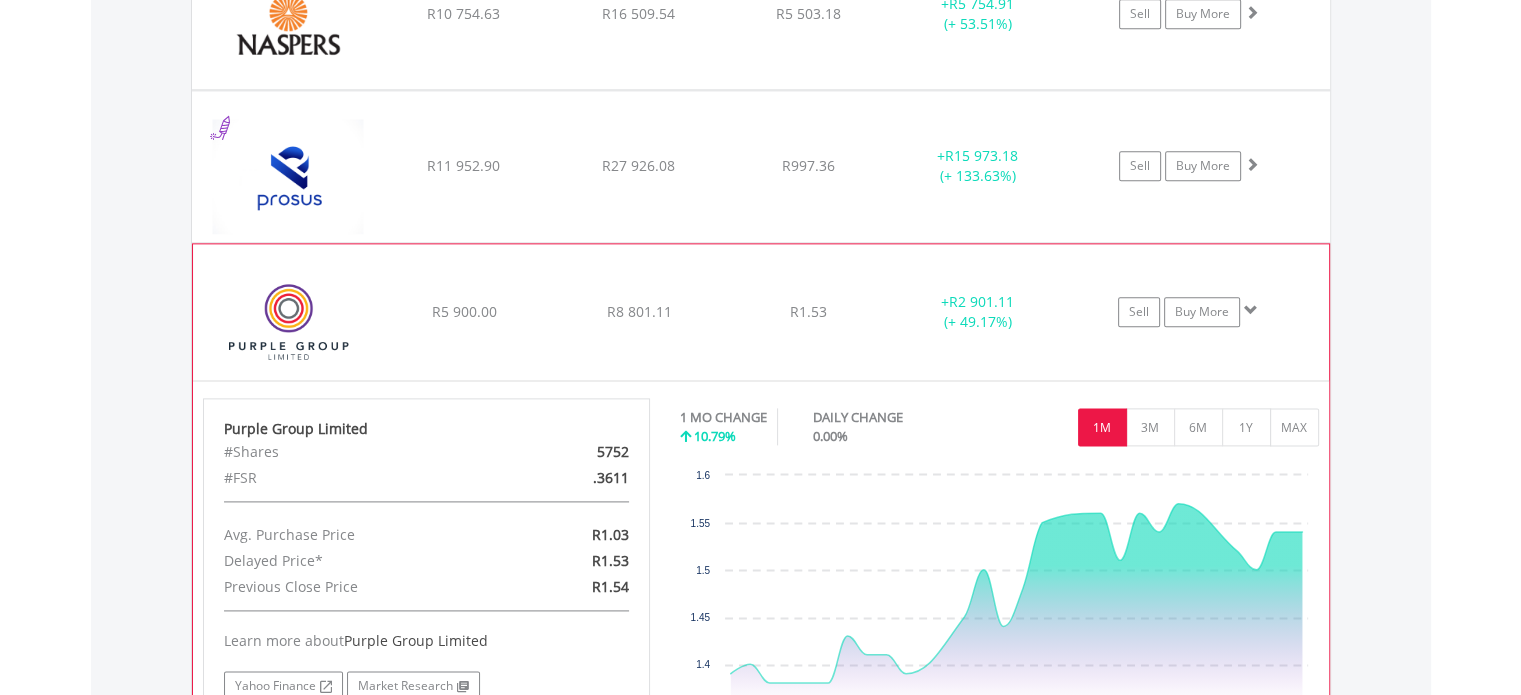 click on "Purple Group Limited" at bounding box center [289, 322] 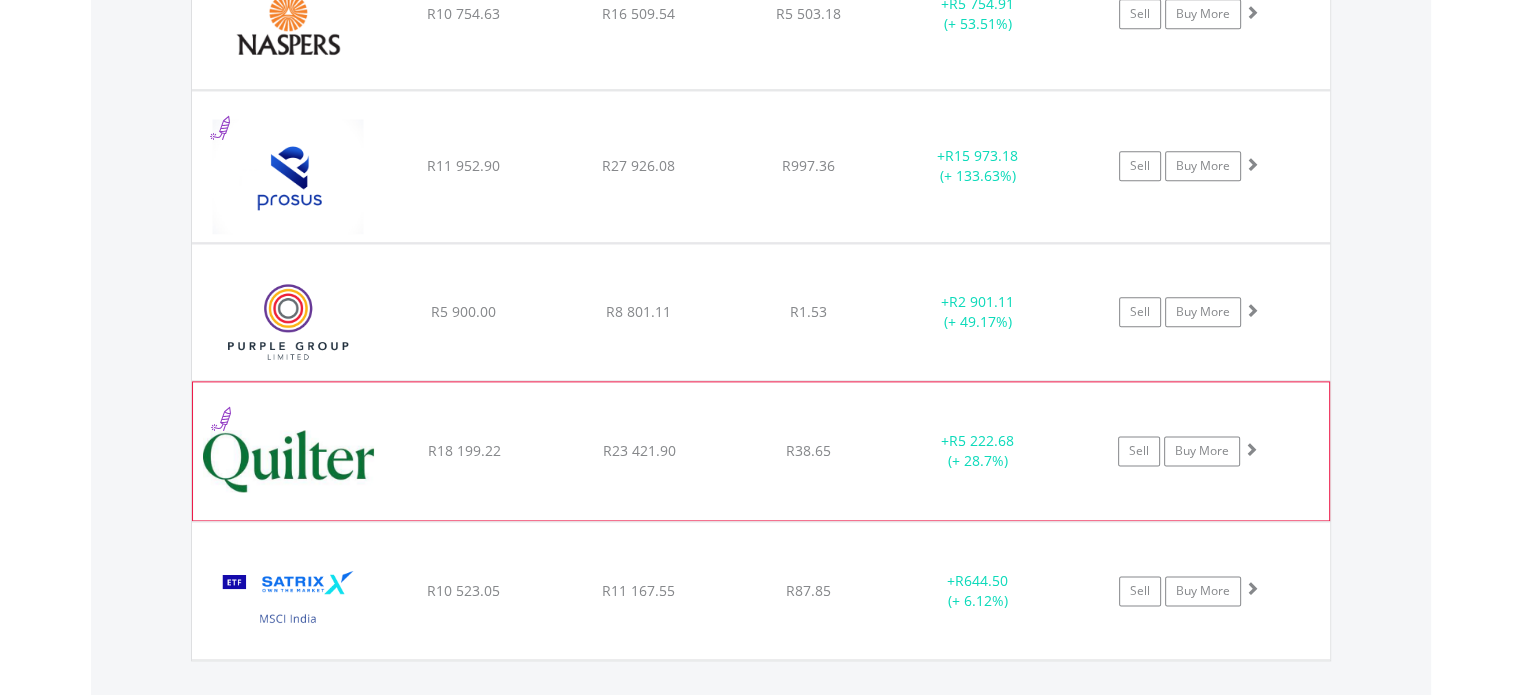 click at bounding box center (289, 461) 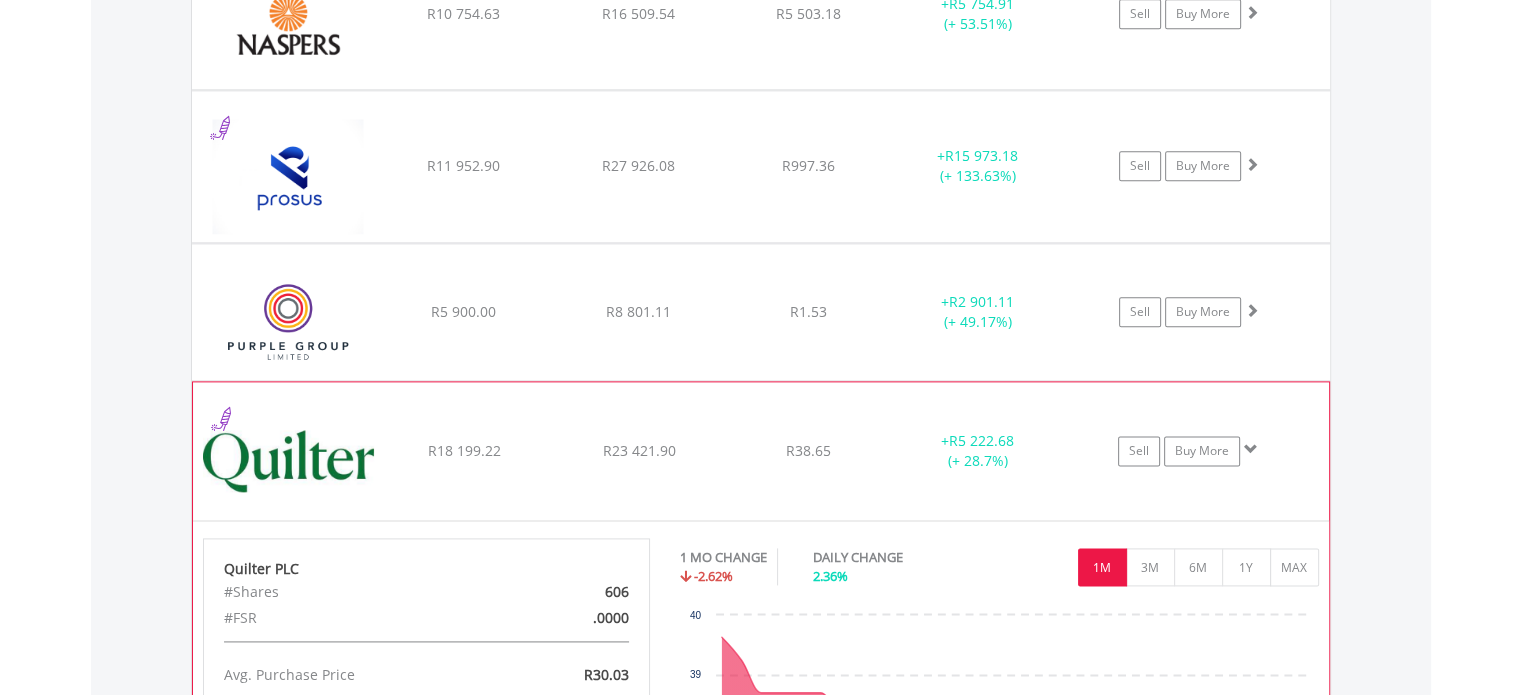 click at bounding box center [289, 461] 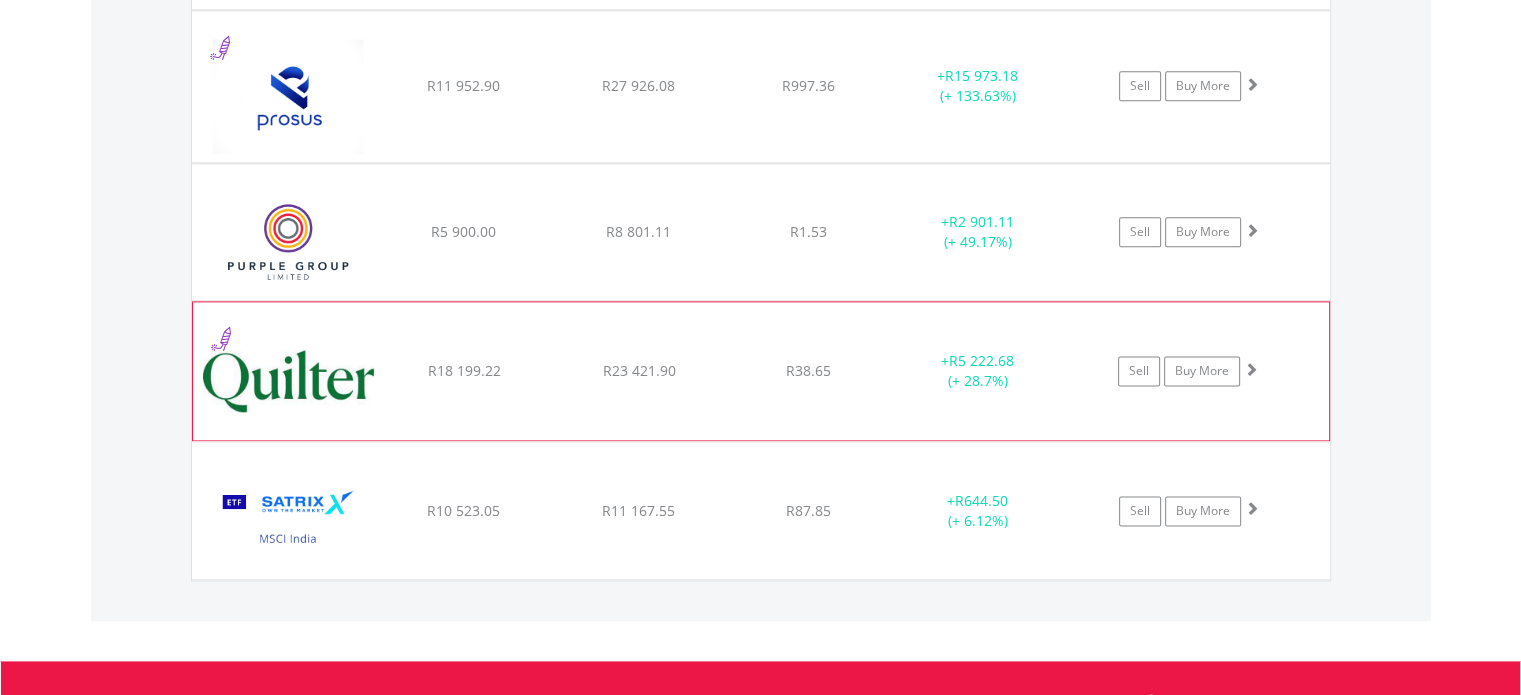 scroll, scrollTop: 2721, scrollLeft: 0, axis: vertical 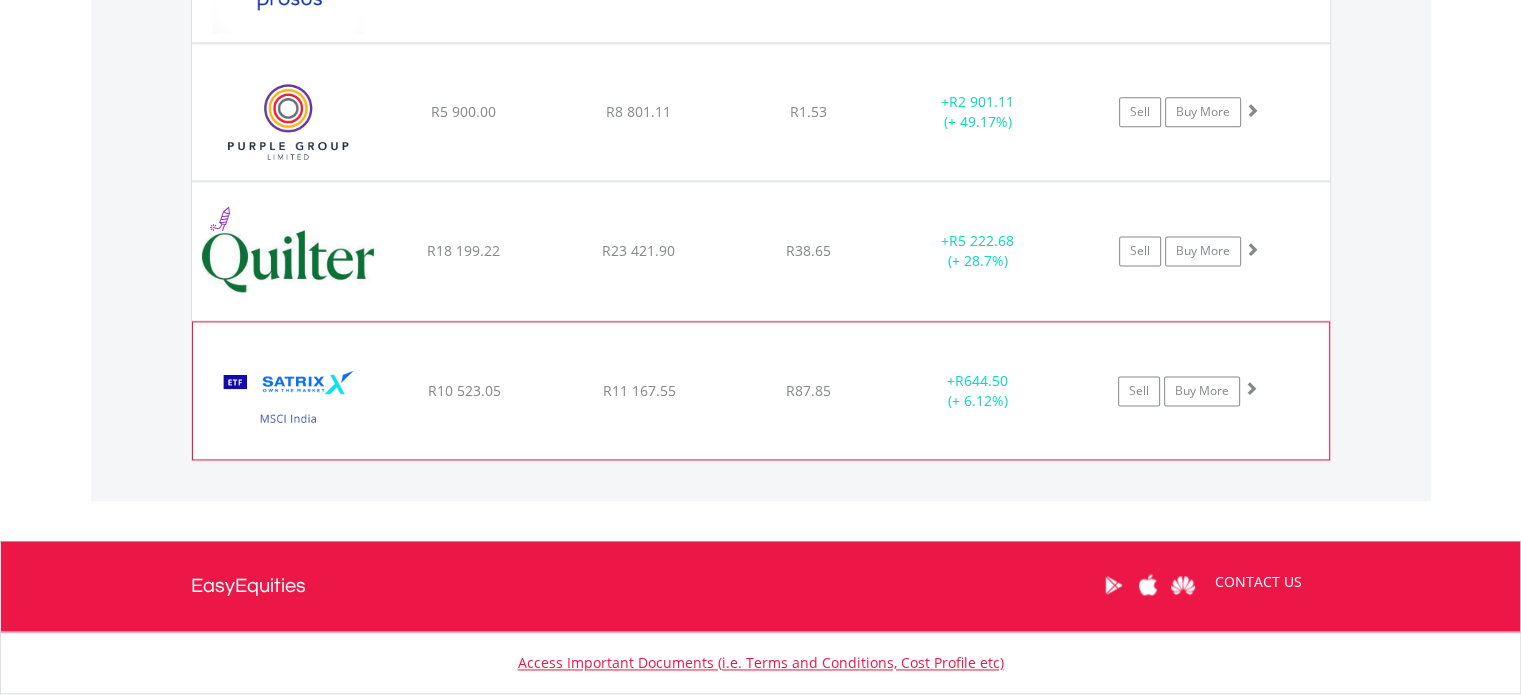 click at bounding box center [289, 400] 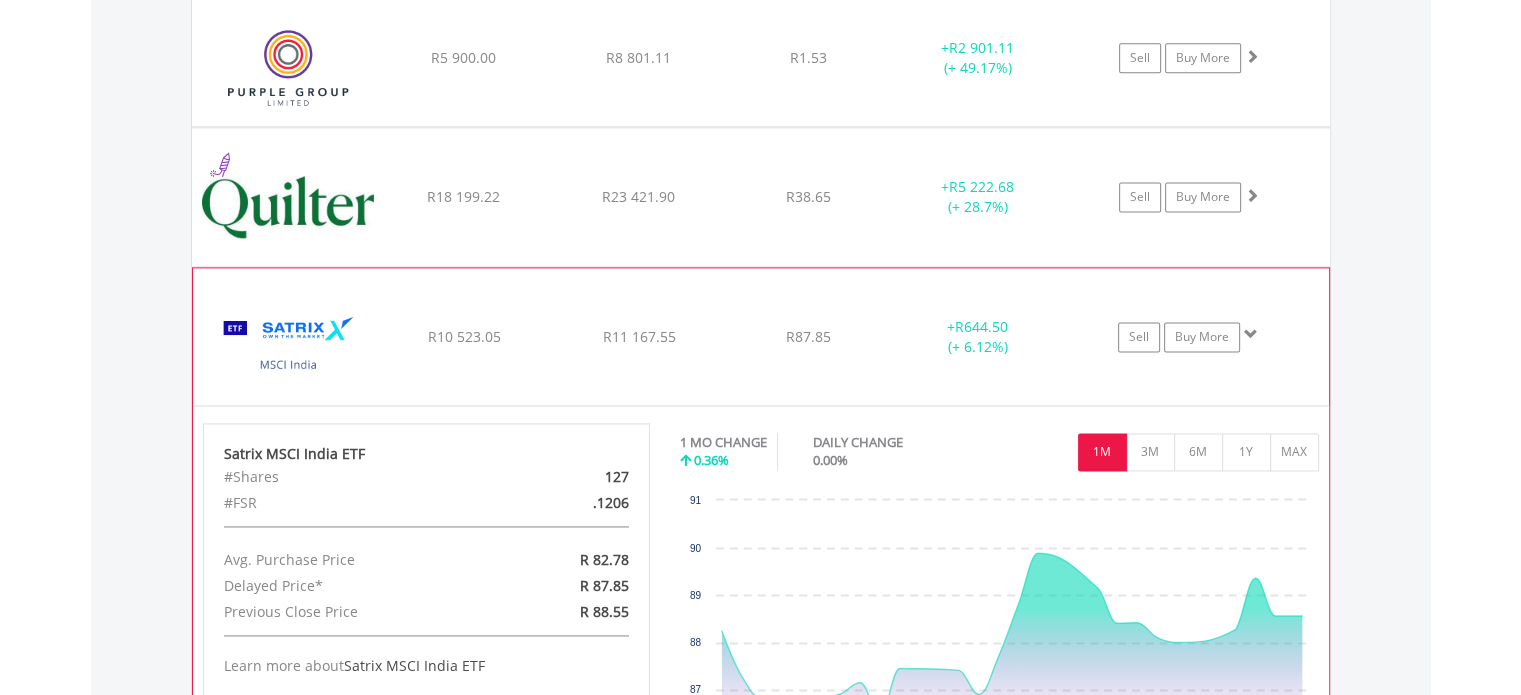 scroll, scrollTop: 2821, scrollLeft: 0, axis: vertical 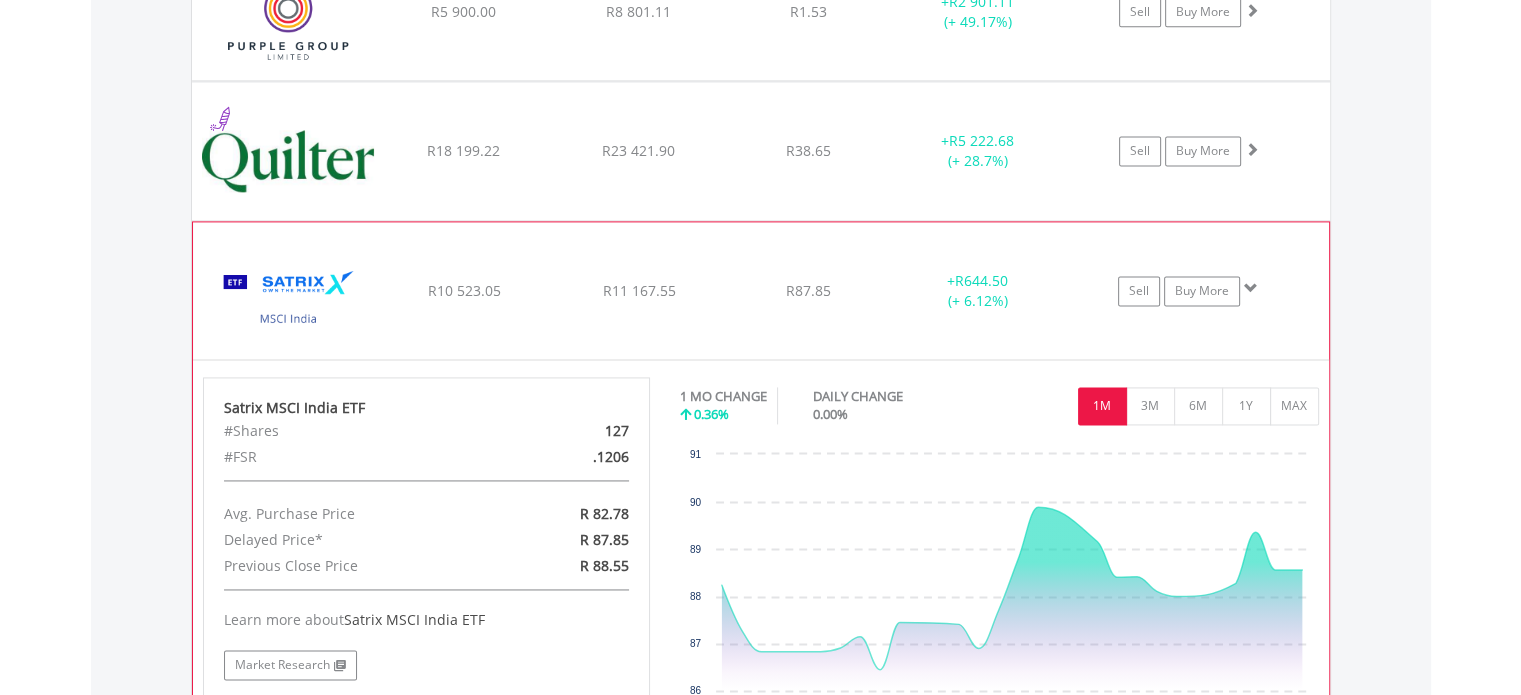 click at bounding box center [289, 300] 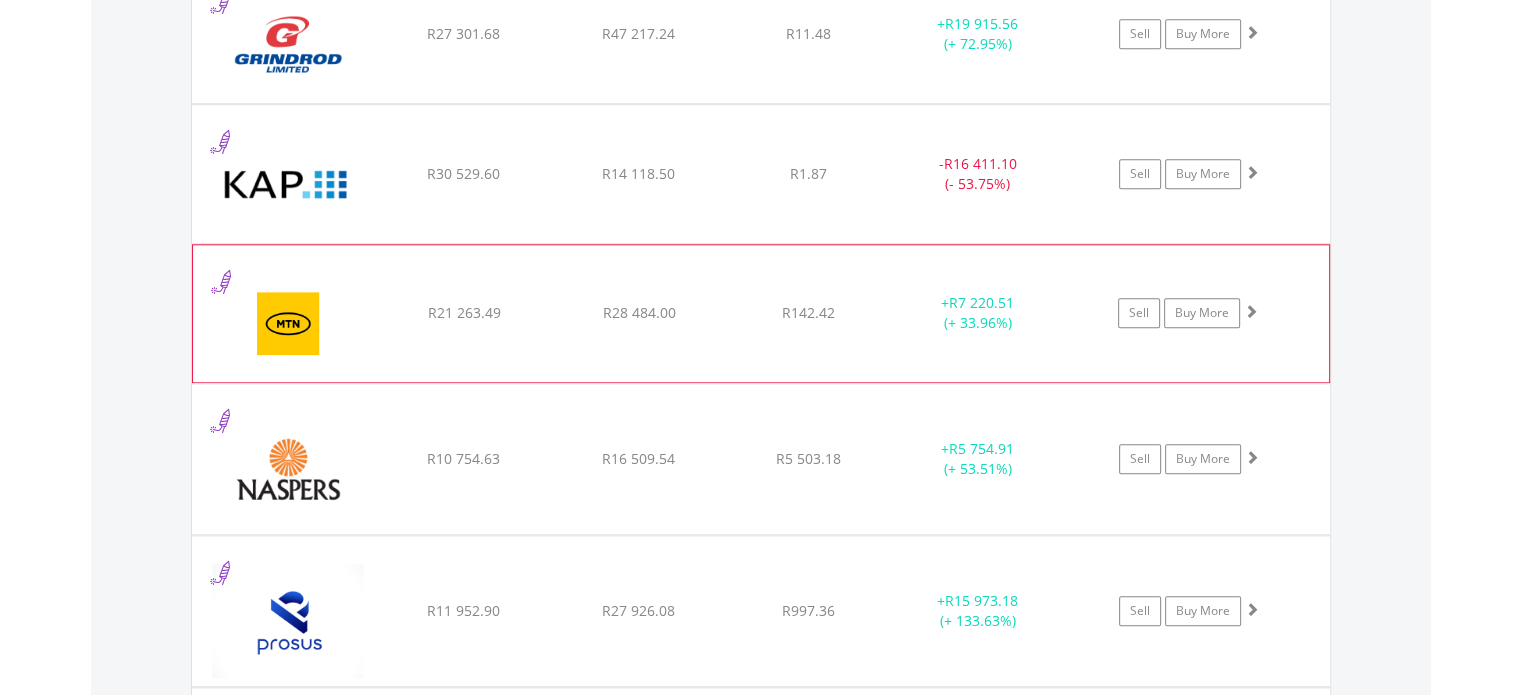 scroll, scrollTop: 2121, scrollLeft: 0, axis: vertical 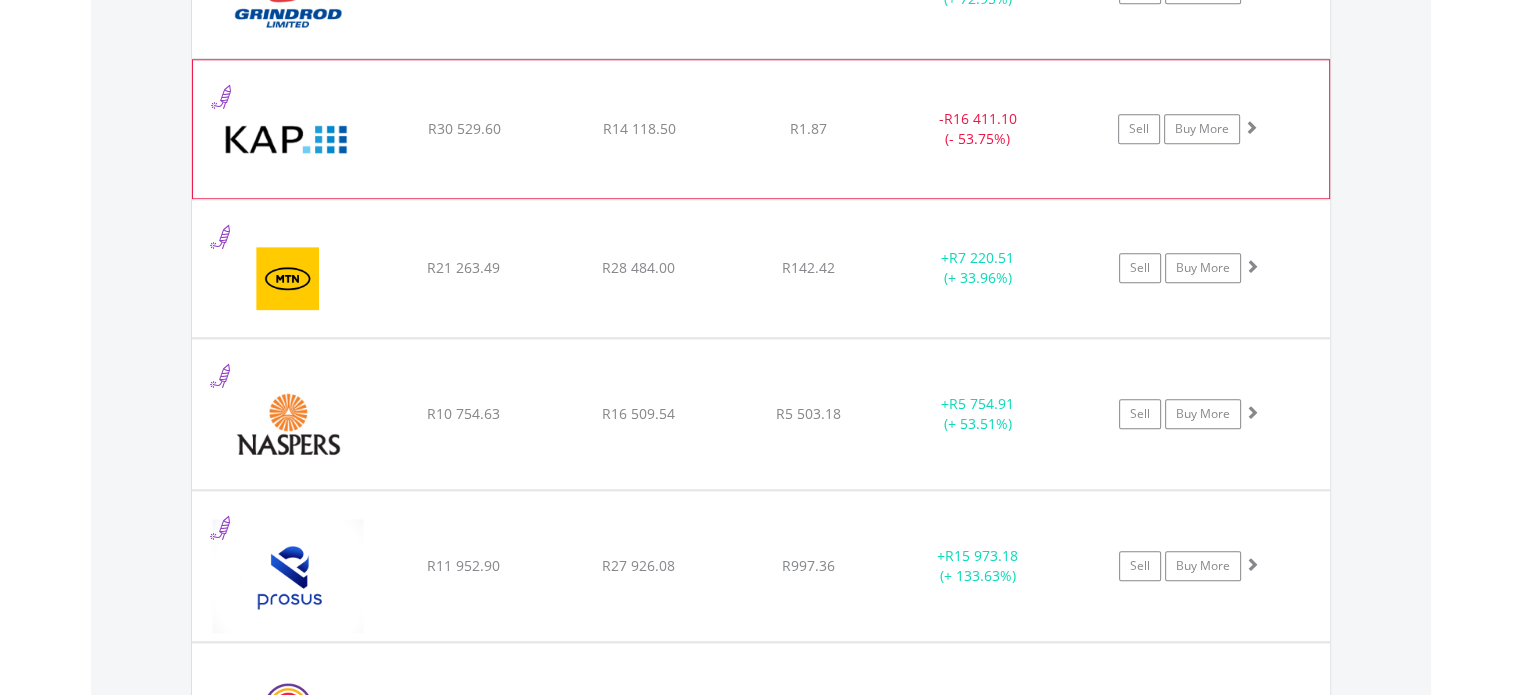 click at bounding box center (289, 139) 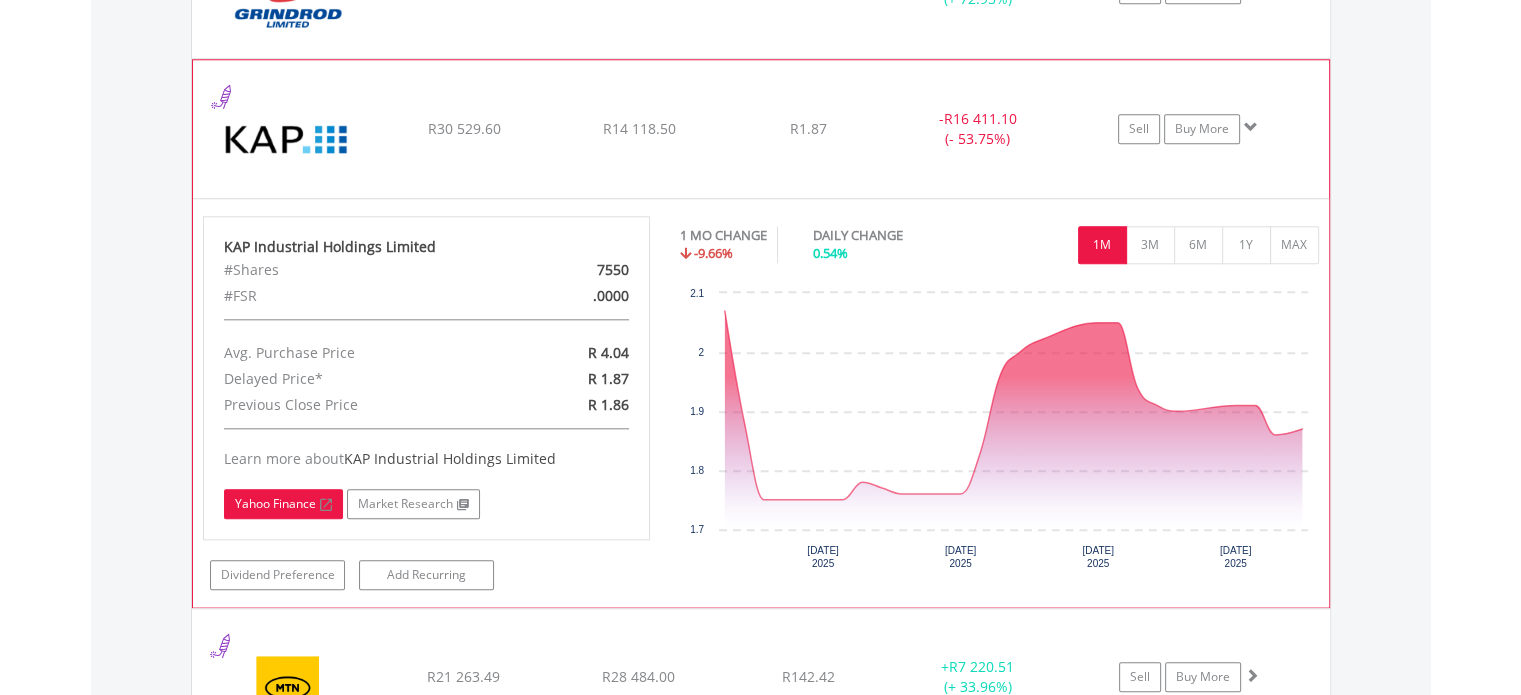 click on "Yahoo Finance" at bounding box center (283, 504) 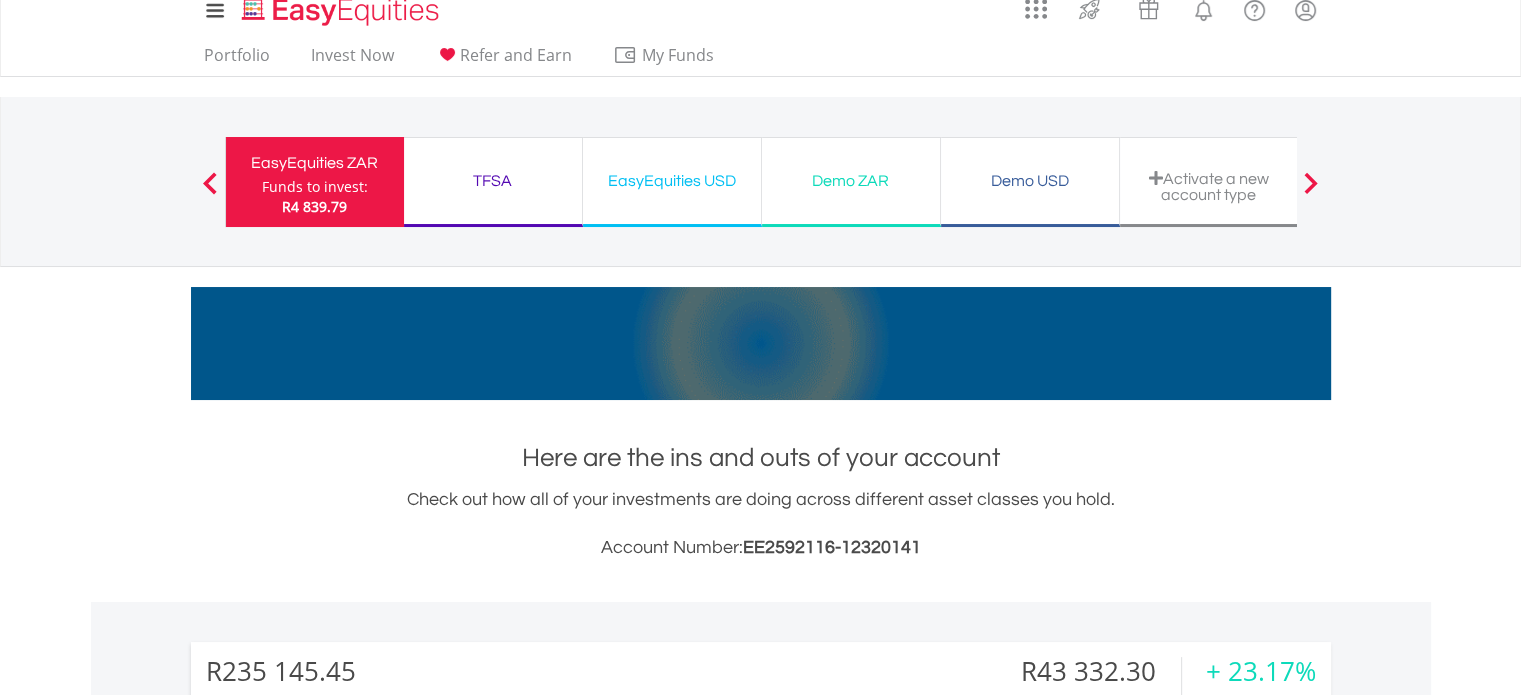 scroll, scrollTop: 0, scrollLeft: 0, axis: both 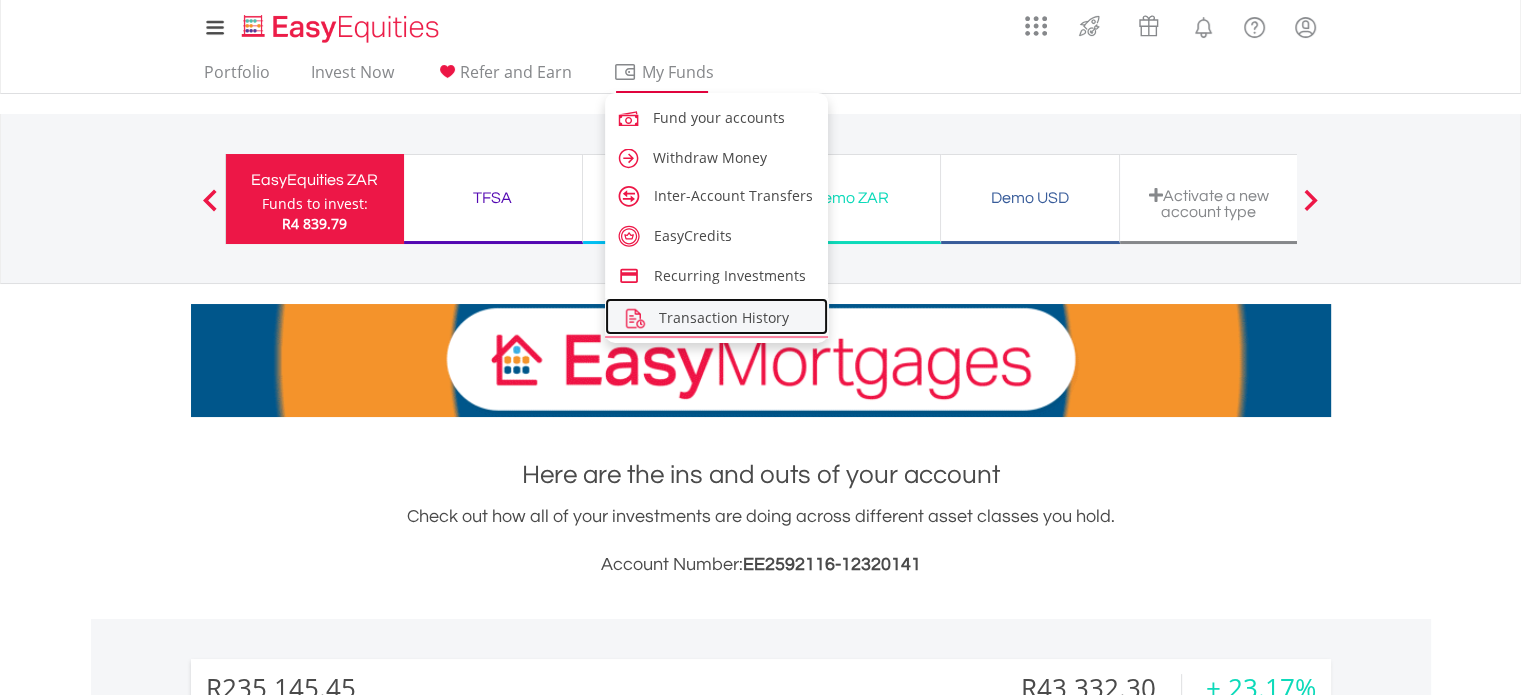 click on "Transaction History" at bounding box center (724, 317) 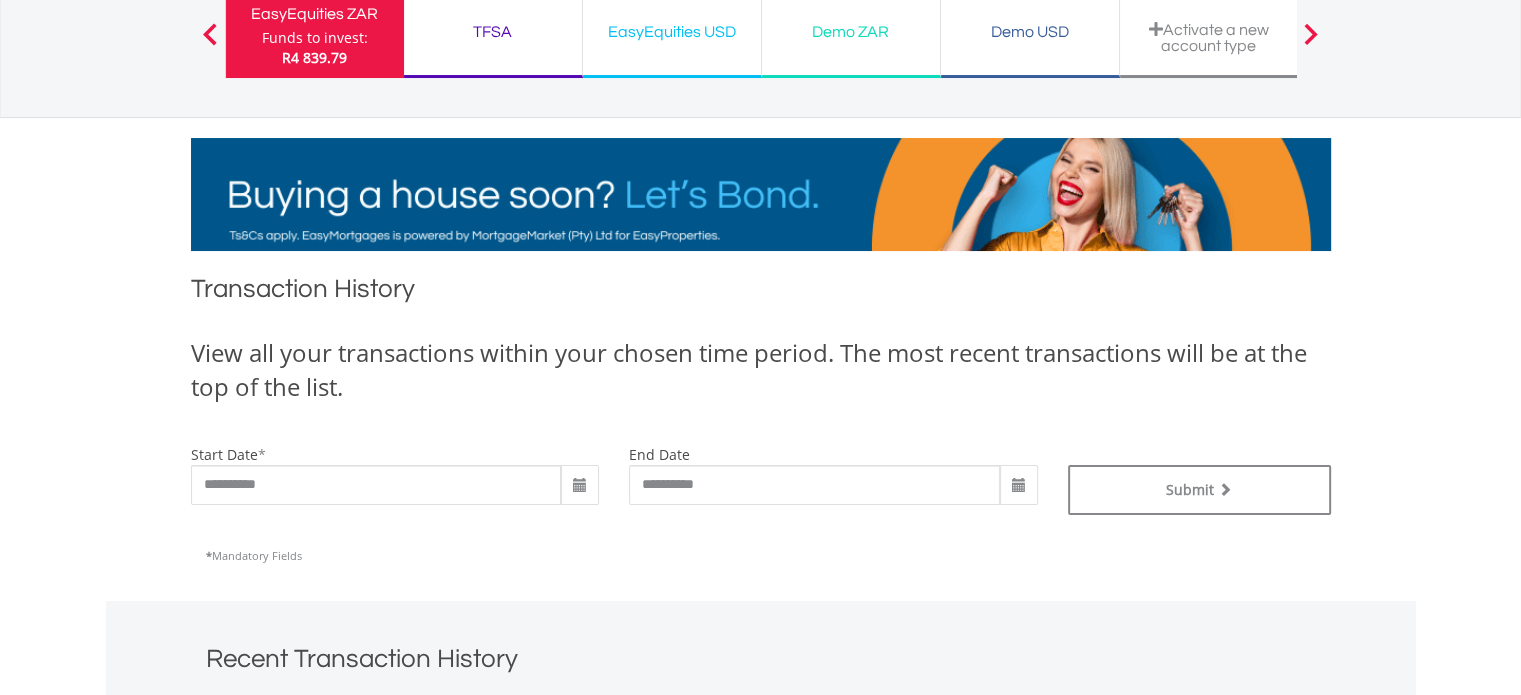 scroll, scrollTop: 0, scrollLeft: 0, axis: both 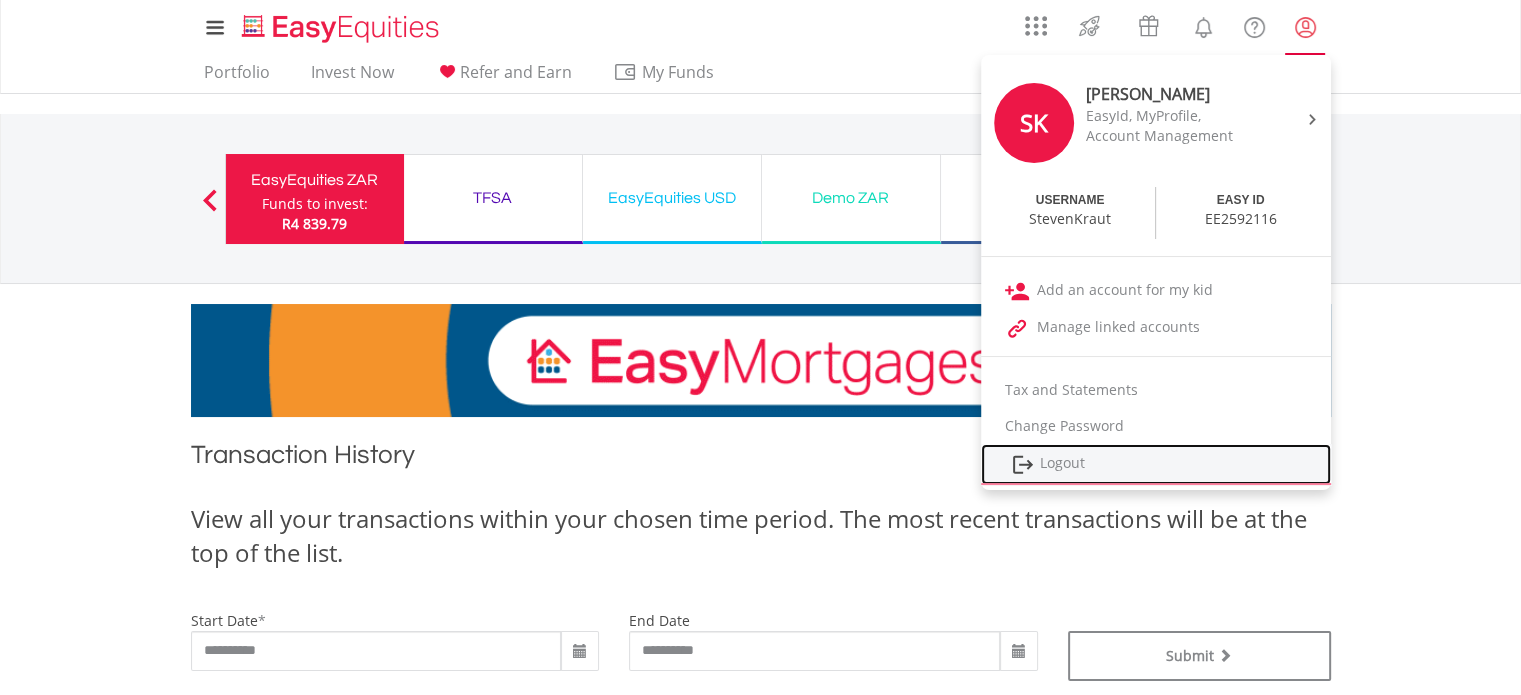 click on "Logout" at bounding box center [1156, 464] 